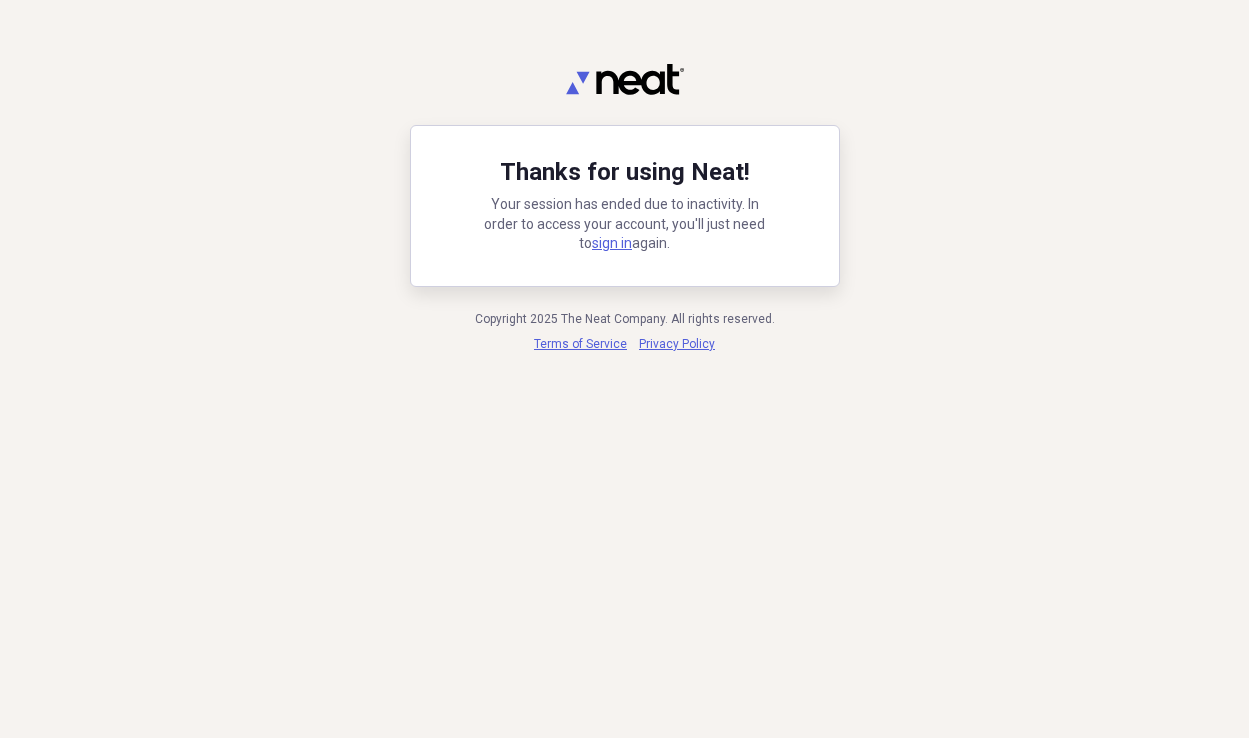 scroll, scrollTop: 0, scrollLeft: 0, axis: both 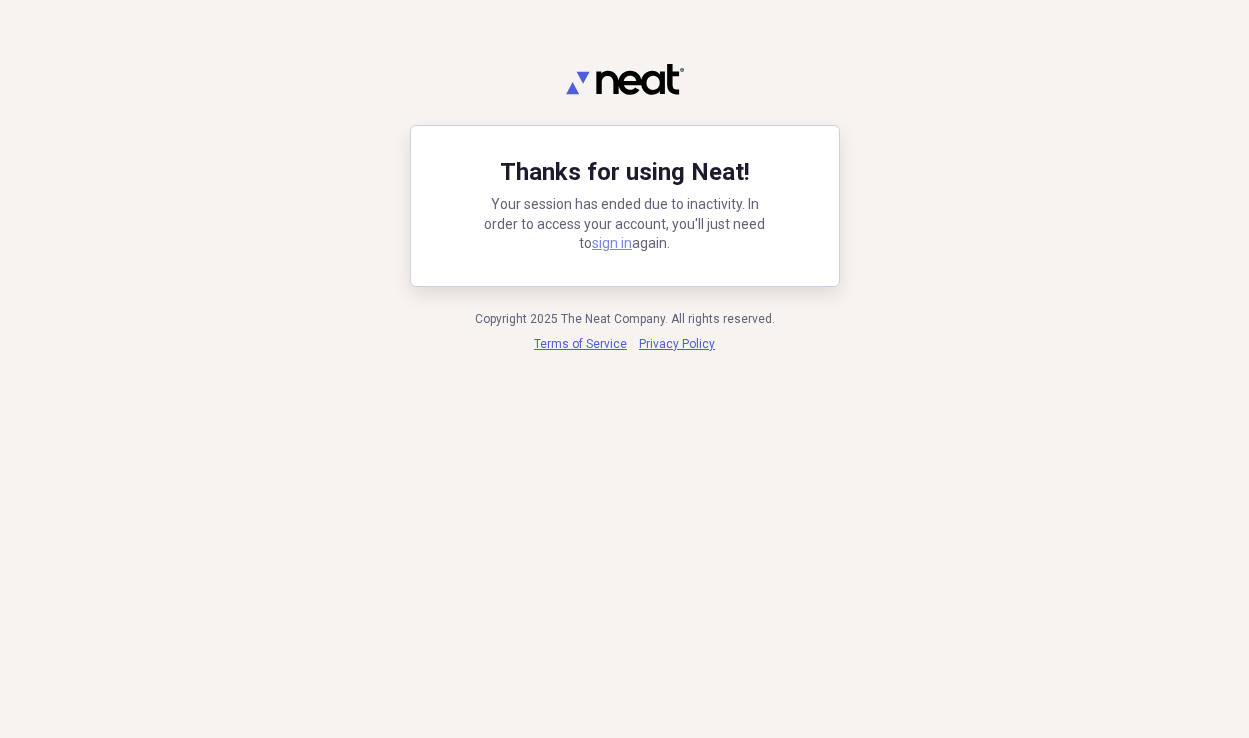 click on "sign in" at bounding box center [612, 243] 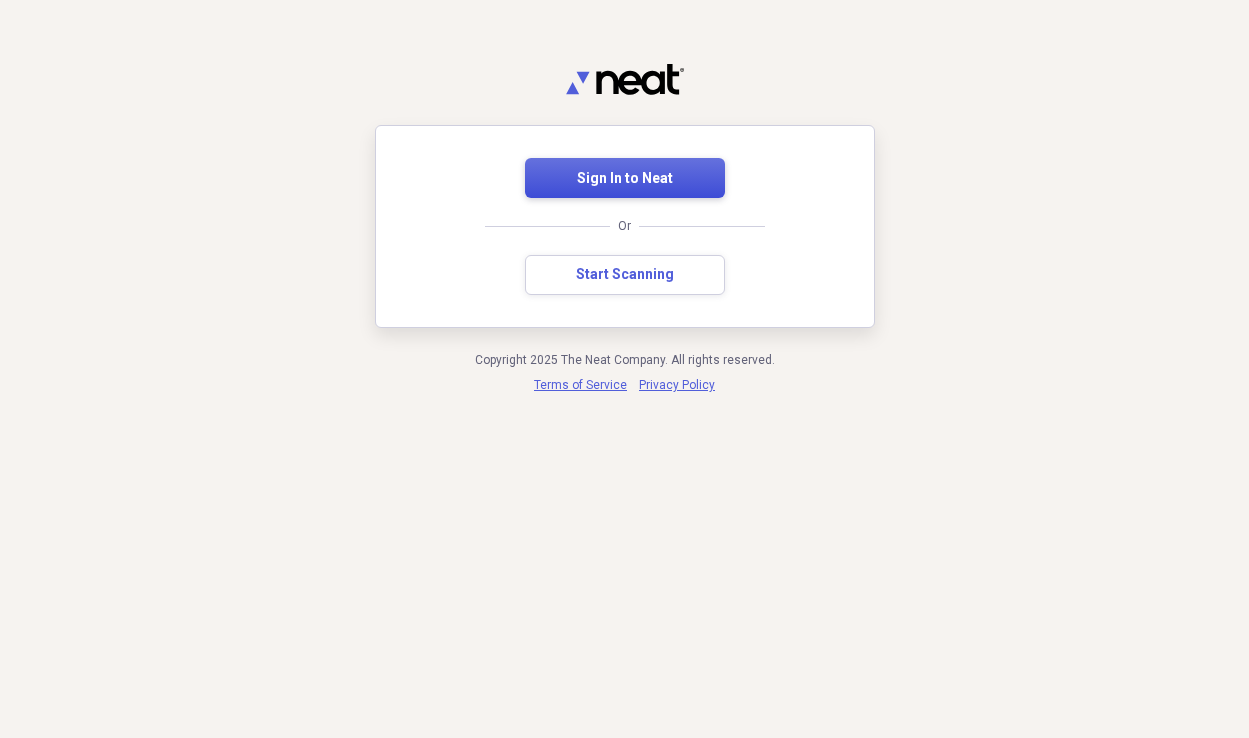 click on "Sign In to Neat" at bounding box center (625, 179) 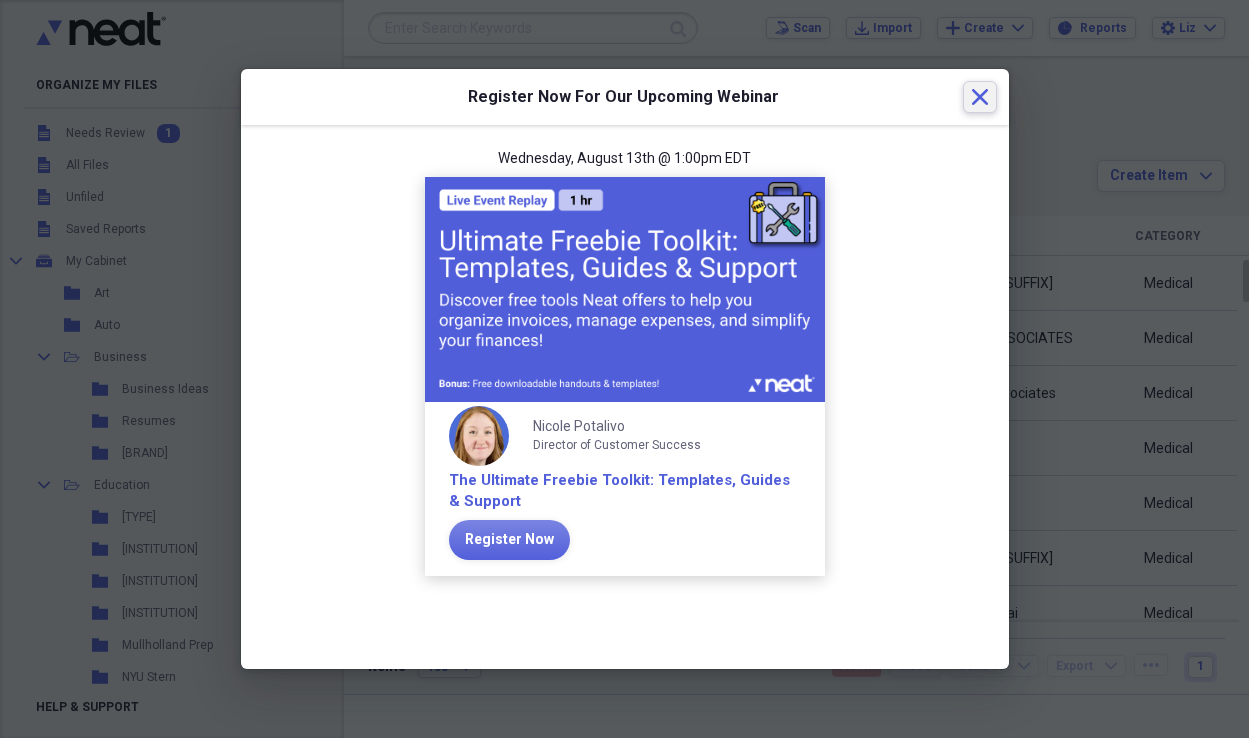 click on "Close" at bounding box center [980, 97] 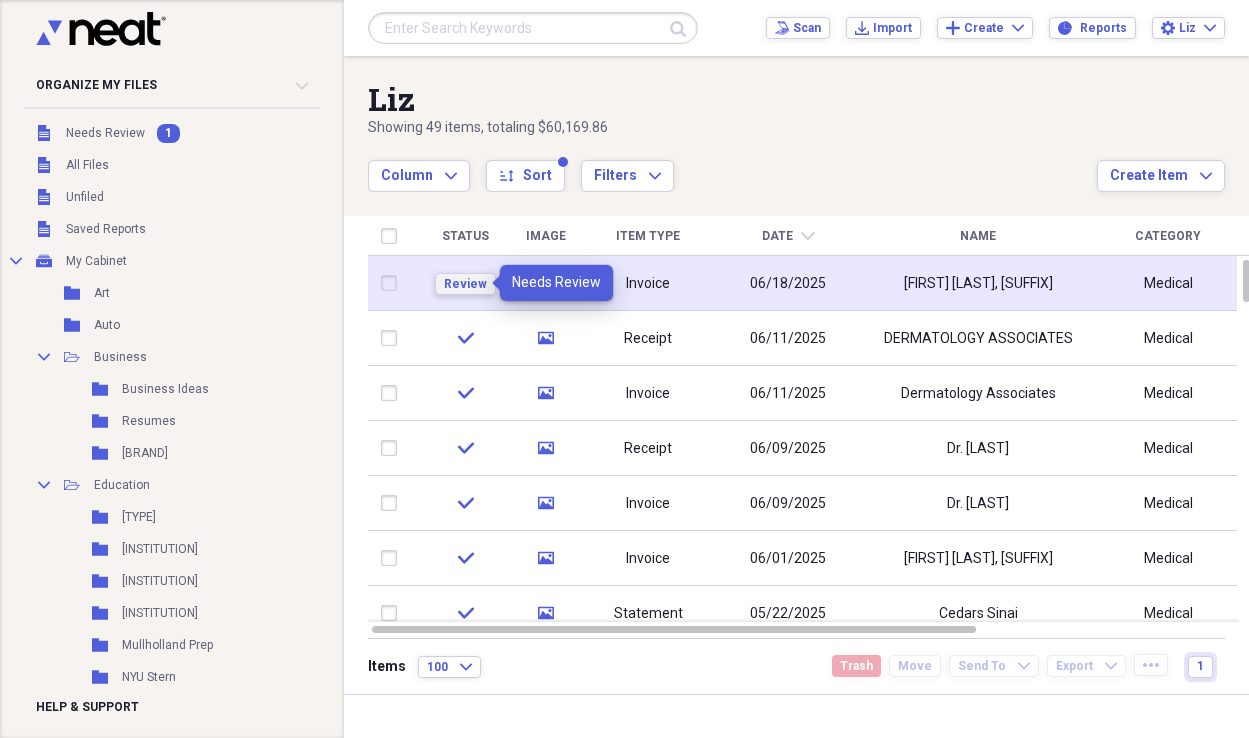 click on "Review" at bounding box center (465, 284) 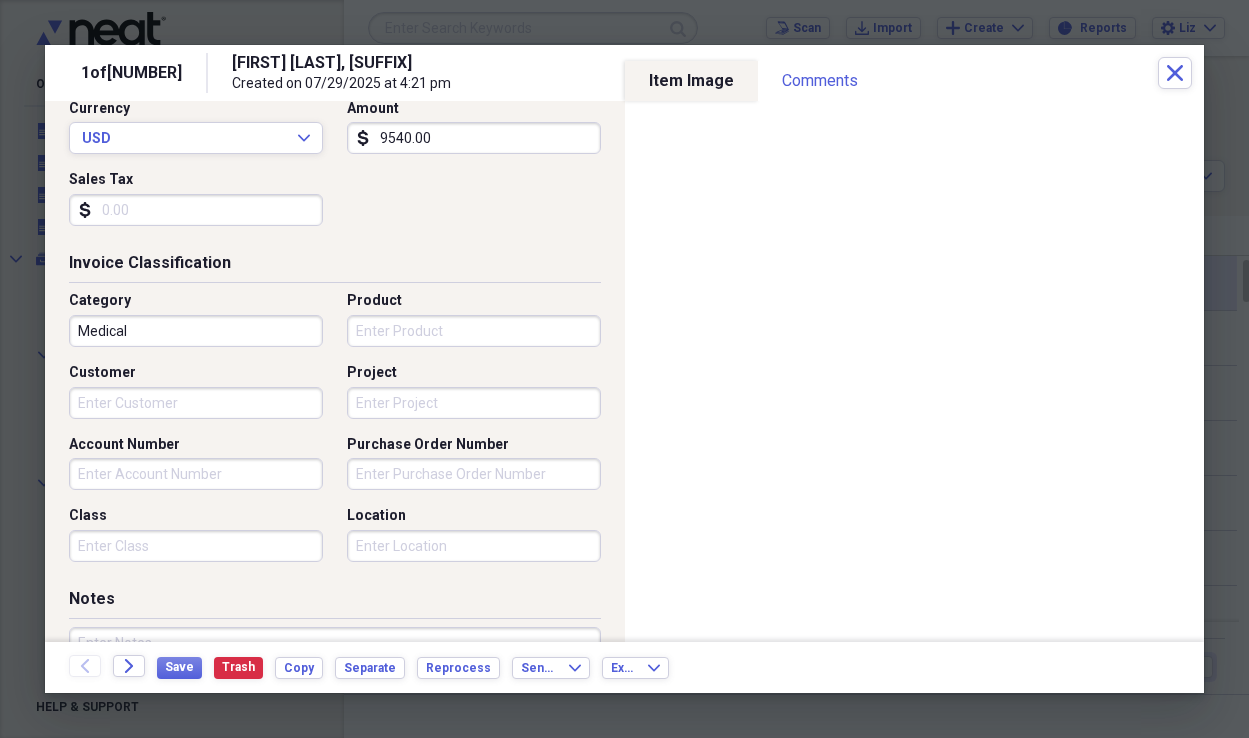 scroll, scrollTop: 368, scrollLeft: 0, axis: vertical 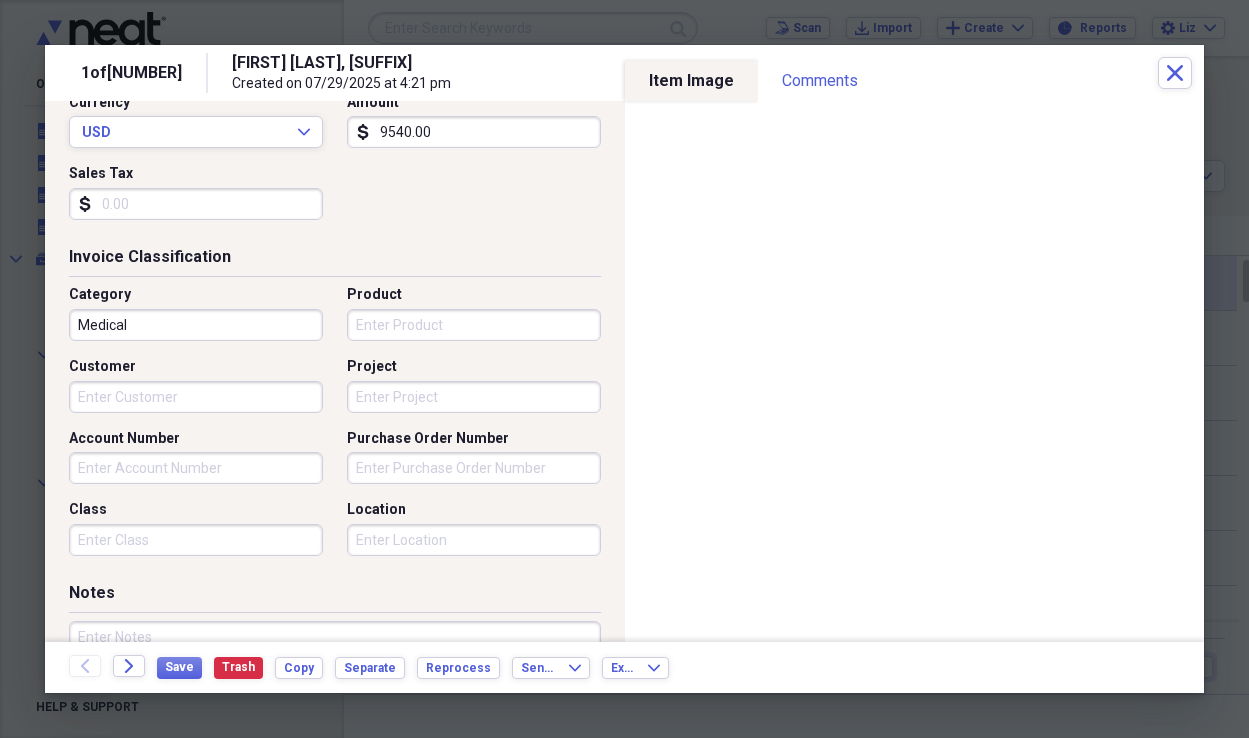 click on "Customer" at bounding box center (196, 397) 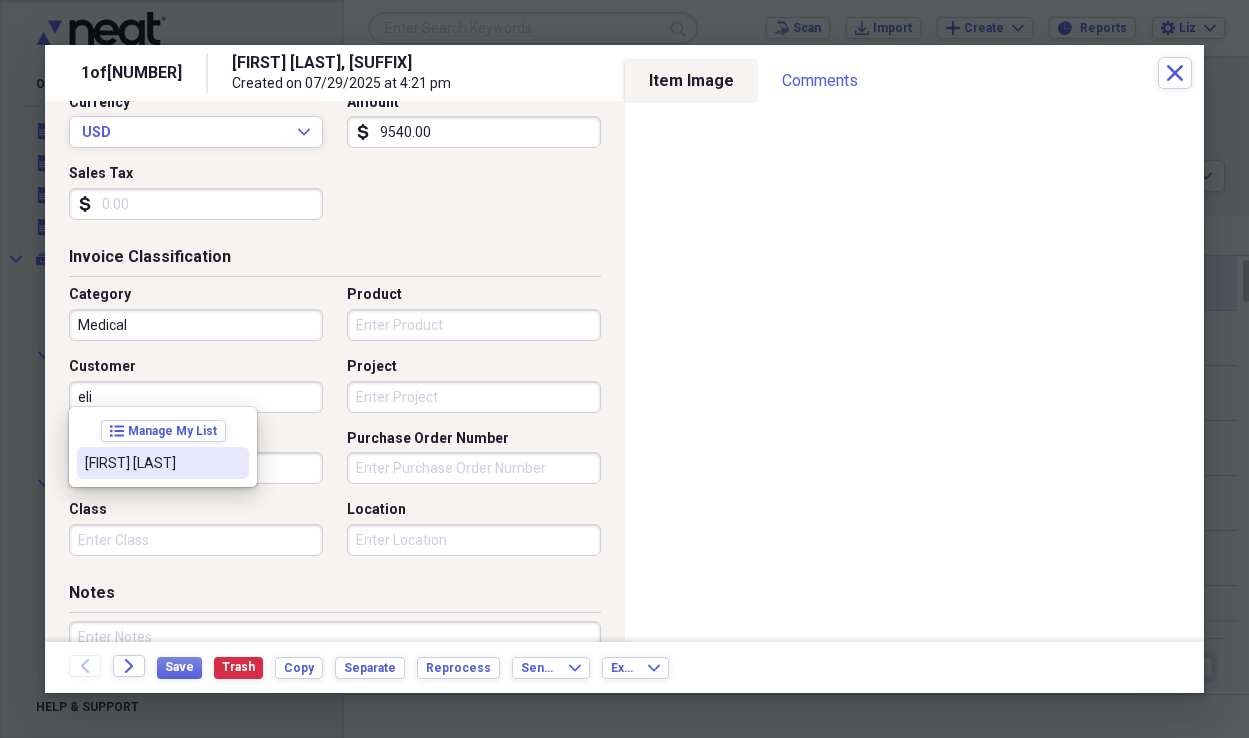 type on "[FIRST] [LAST]" 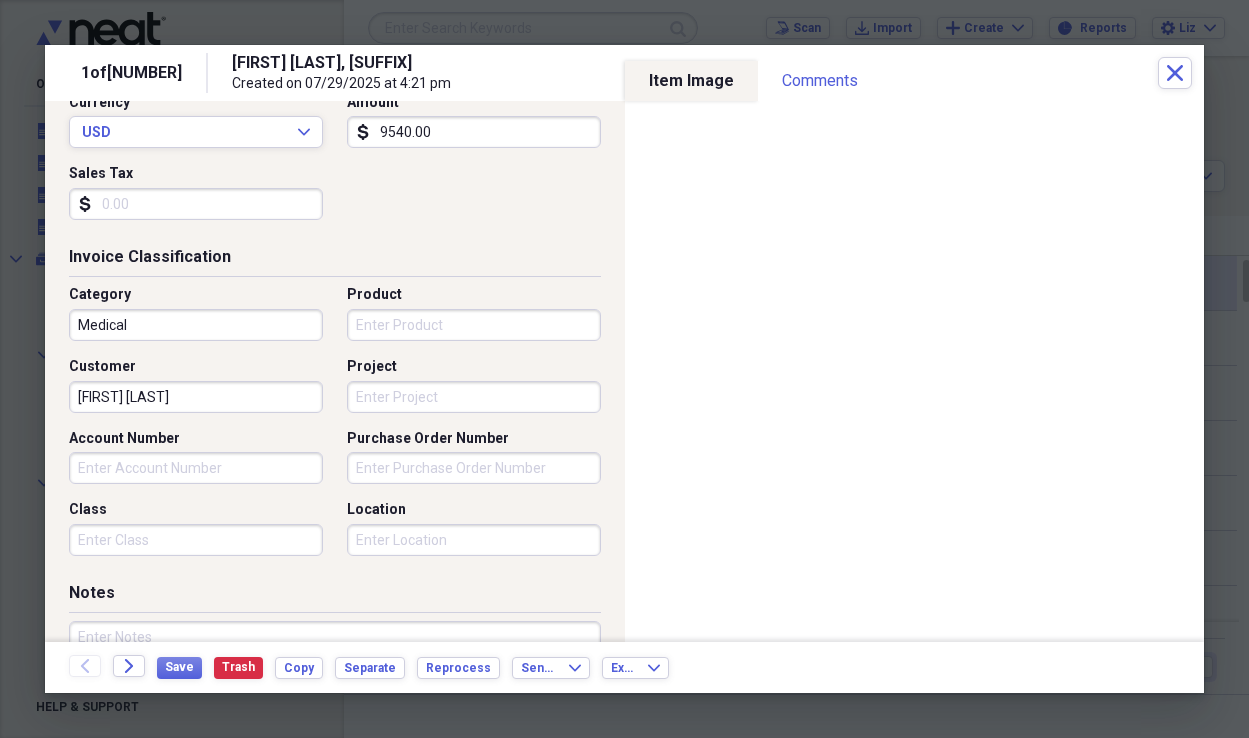 scroll, scrollTop: 367, scrollLeft: 0, axis: vertical 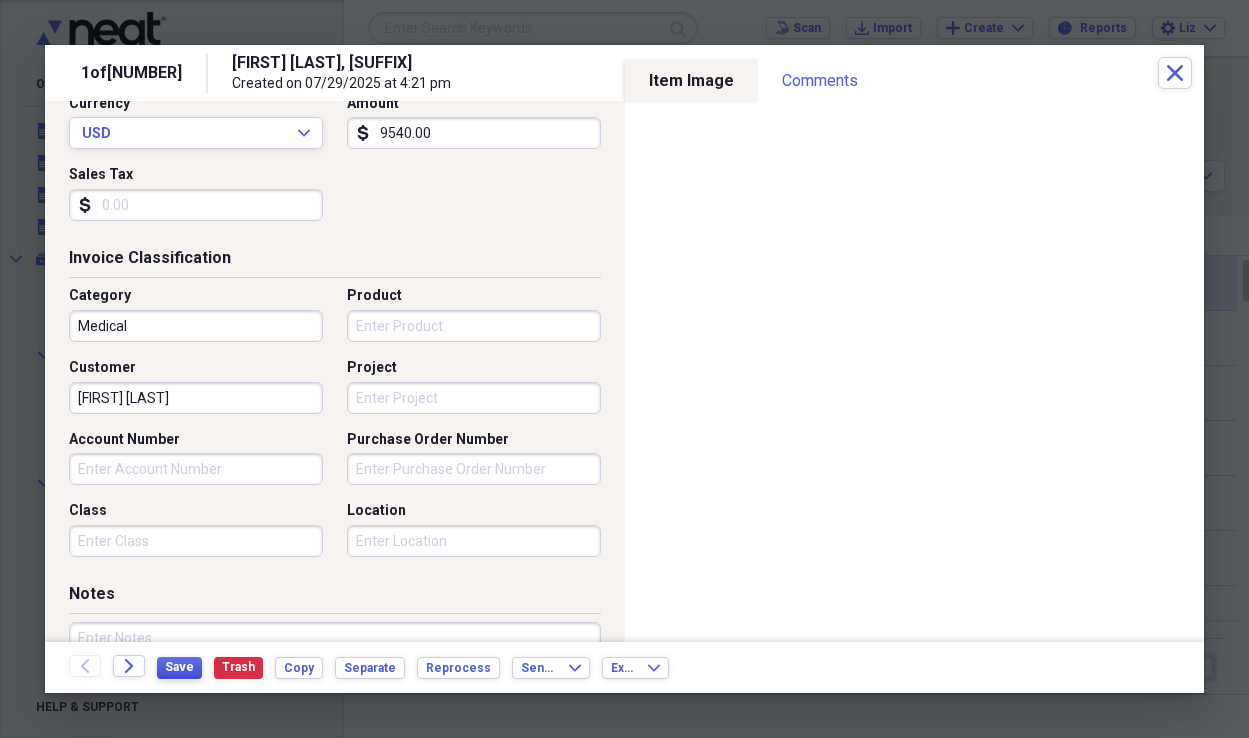 click on "Save" at bounding box center (179, 667) 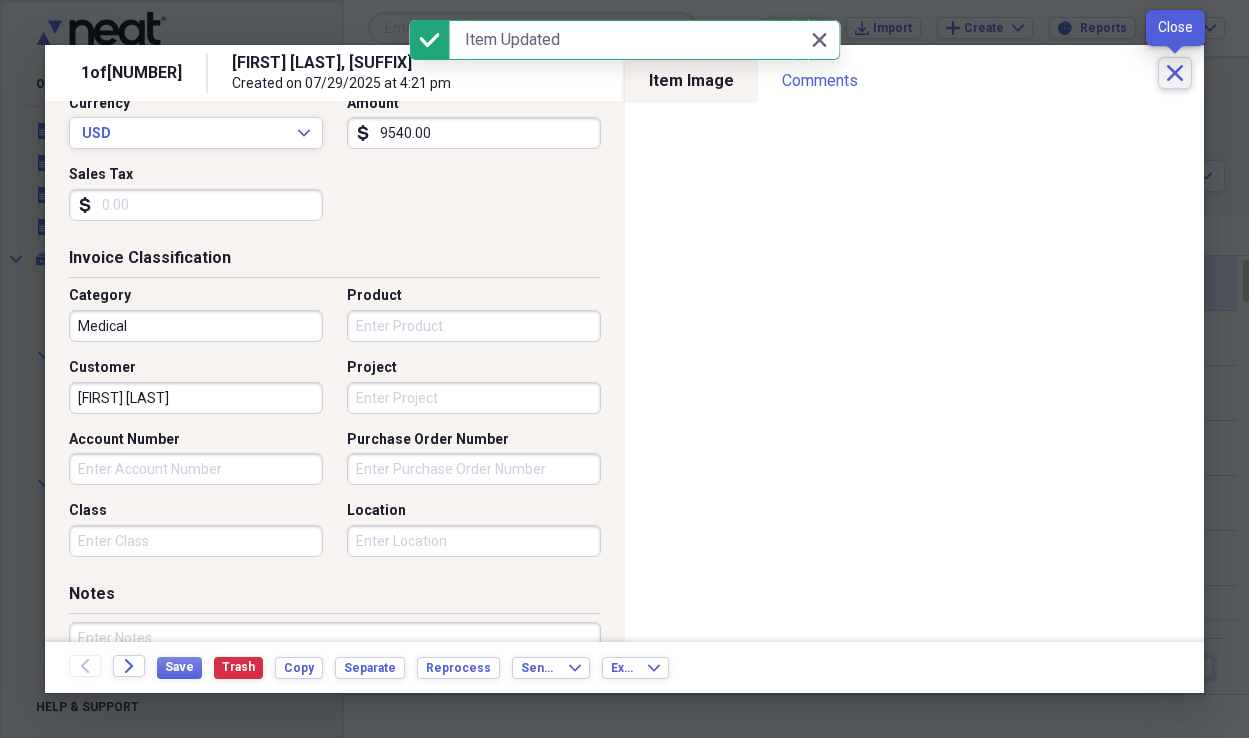 click on "Close" at bounding box center (1175, 73) 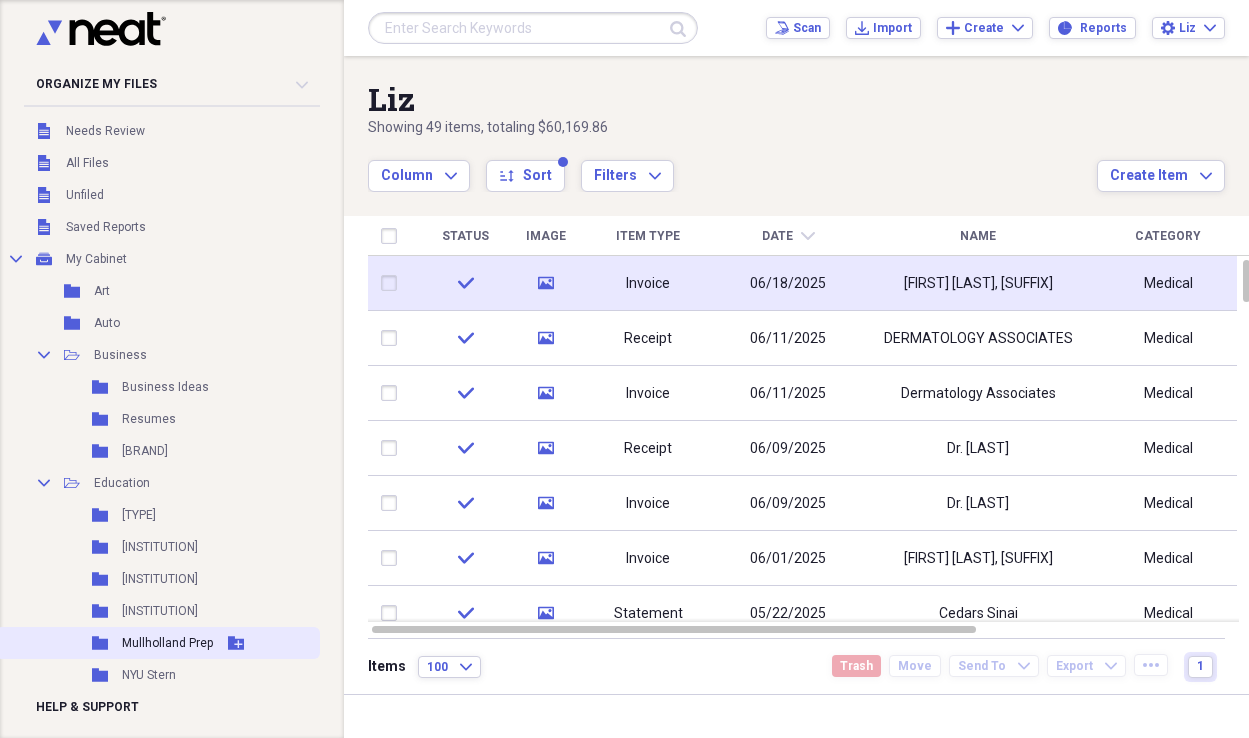 click on "Mullholland Prep" at bounding box center [167, 643] 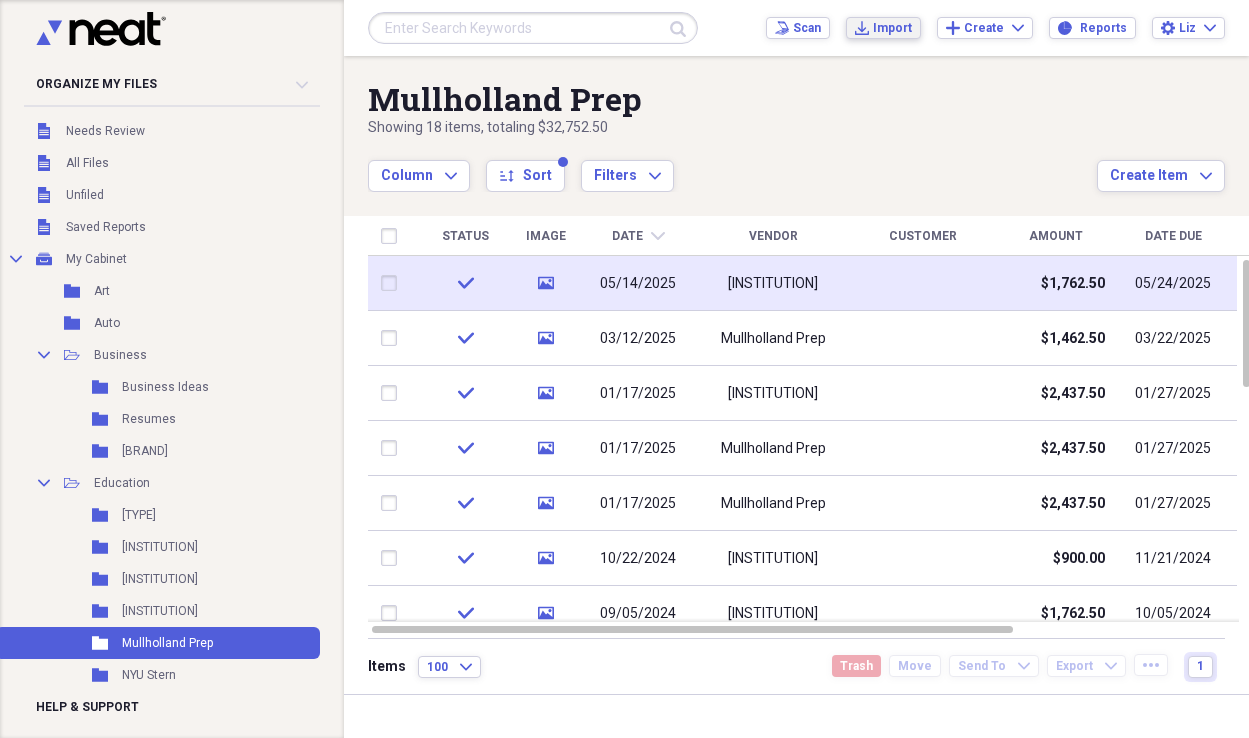 click on "Import" 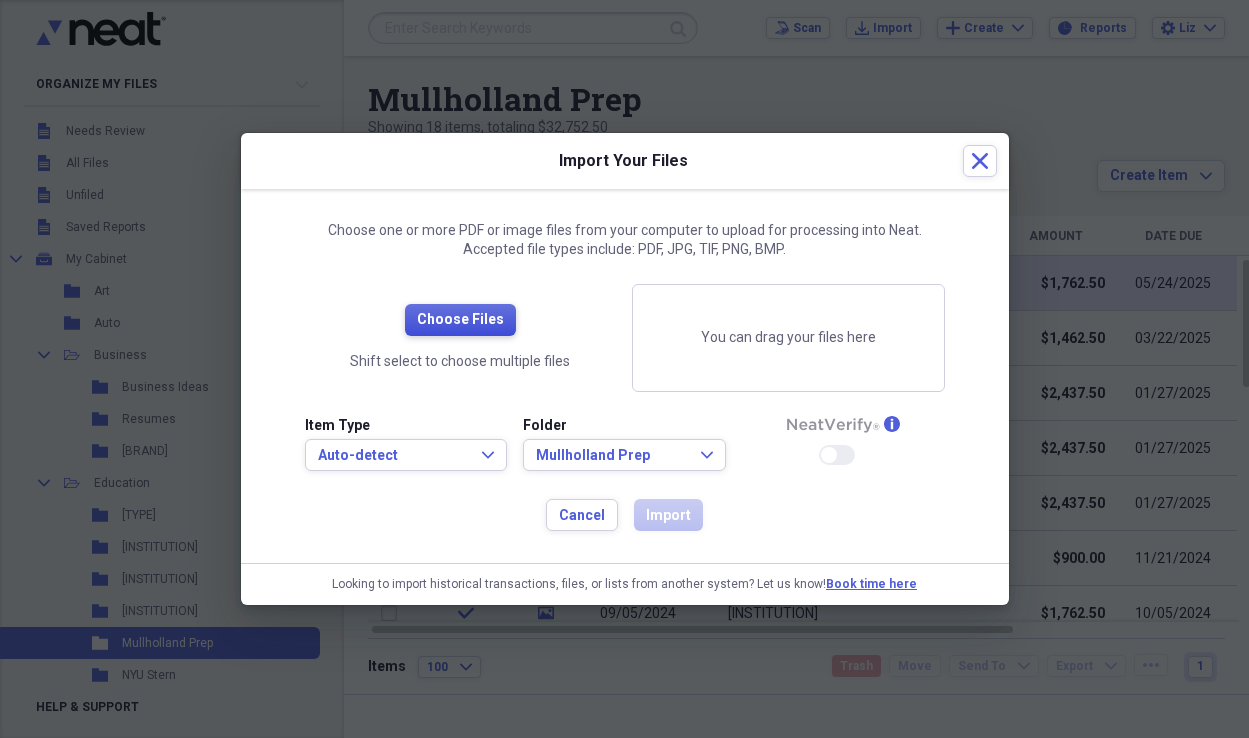 click on "Choose Files" at bounding box center [460, 320] 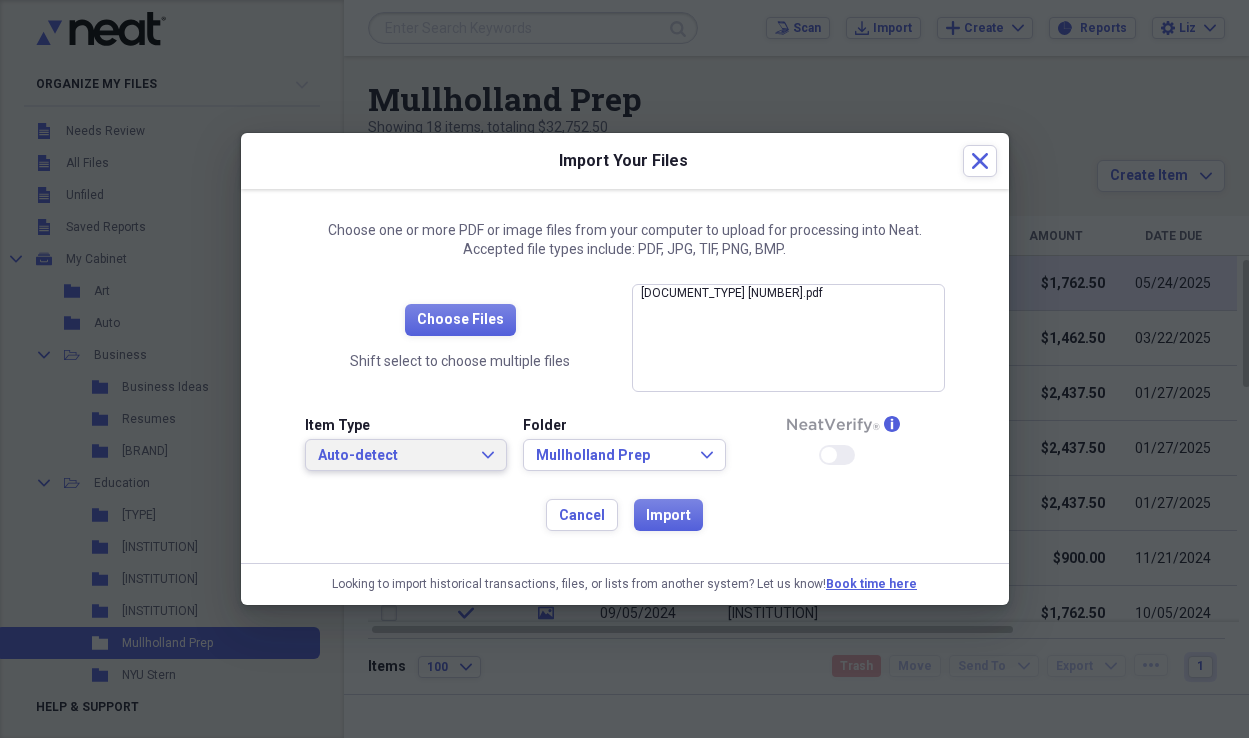 click on "Auto-detect" at bounding box center (394, 456) 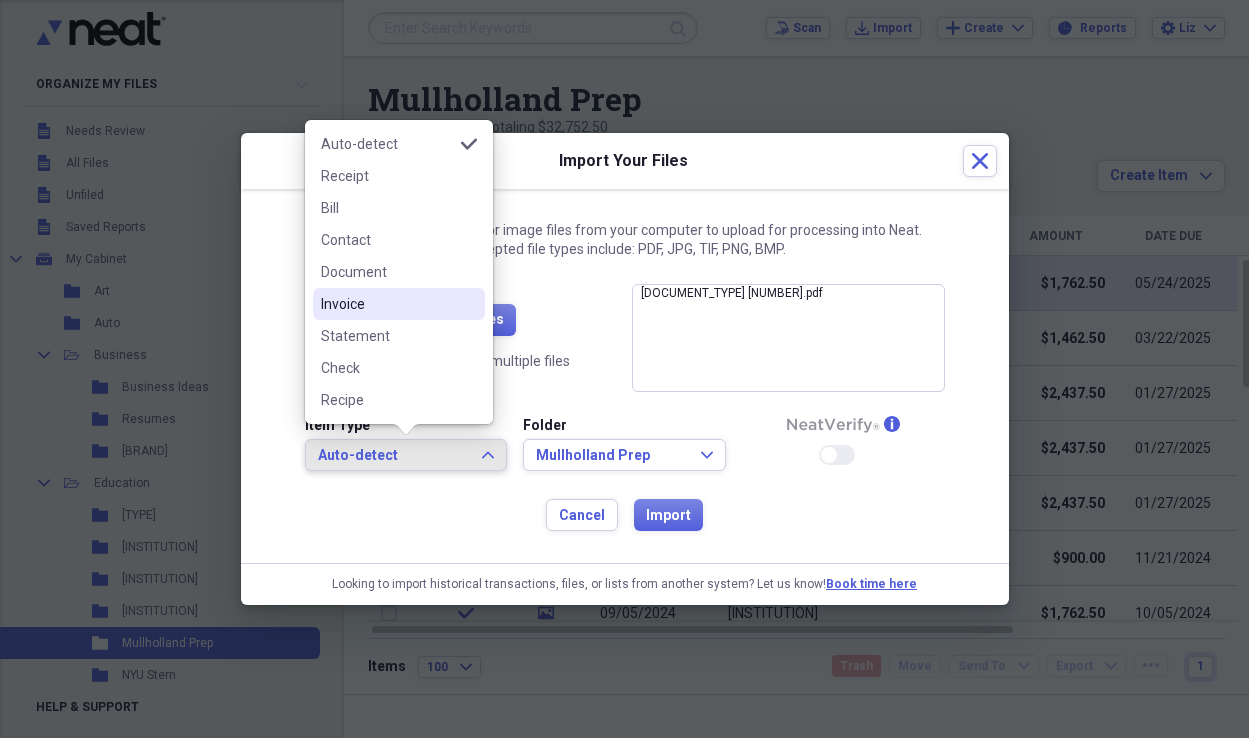 click on "Invoice" at bounding box center (387, 304) 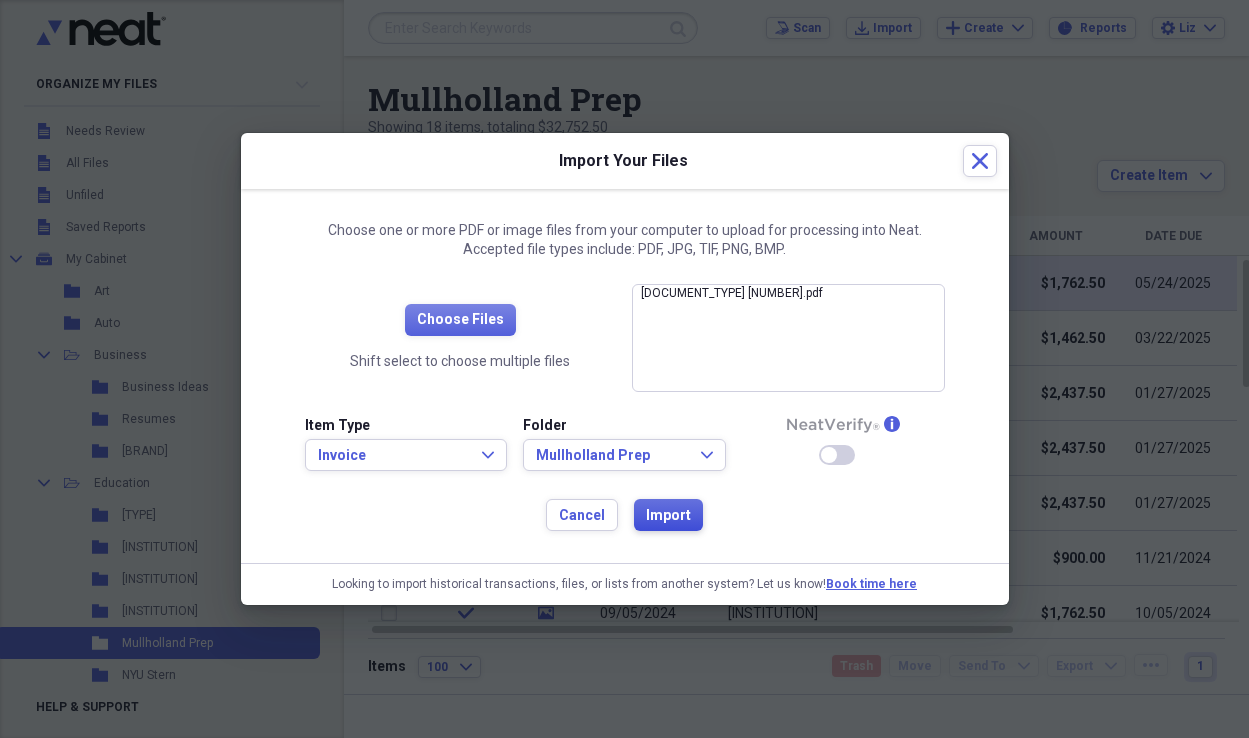 click on "Import" at bounding box center (668, 516) 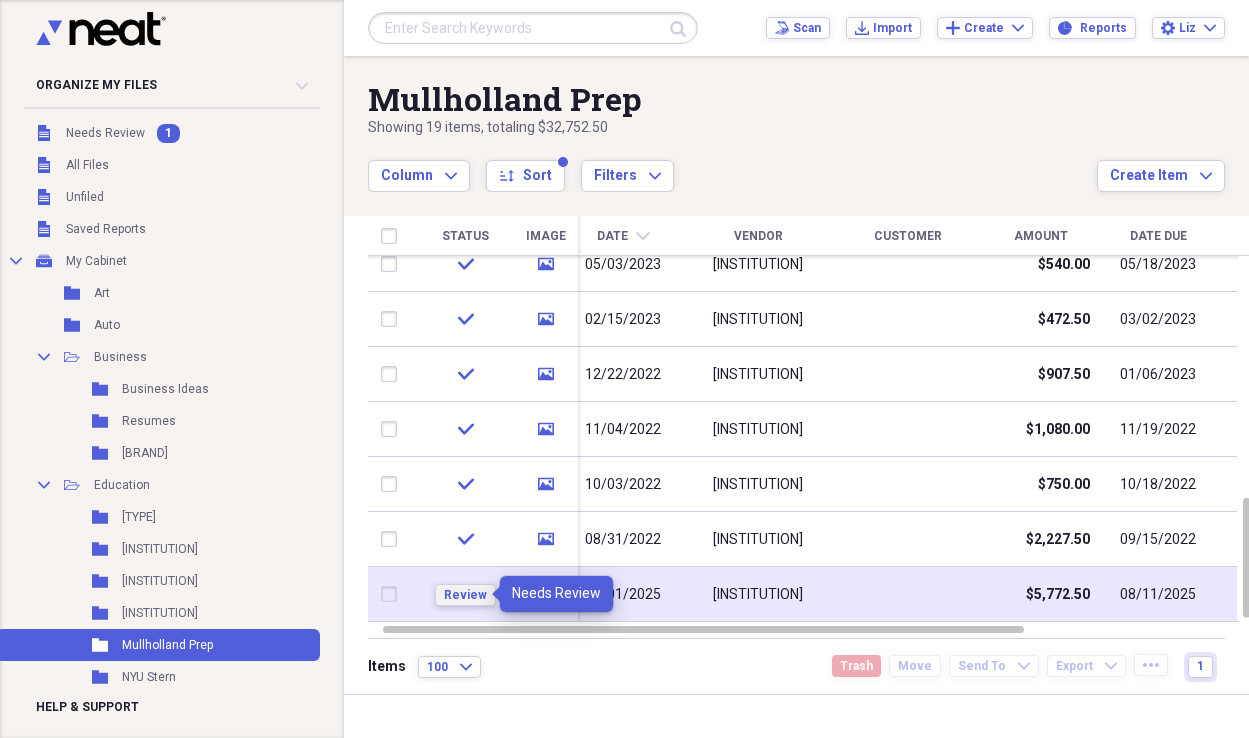 click on "Review" at bounding box center (465, 595) 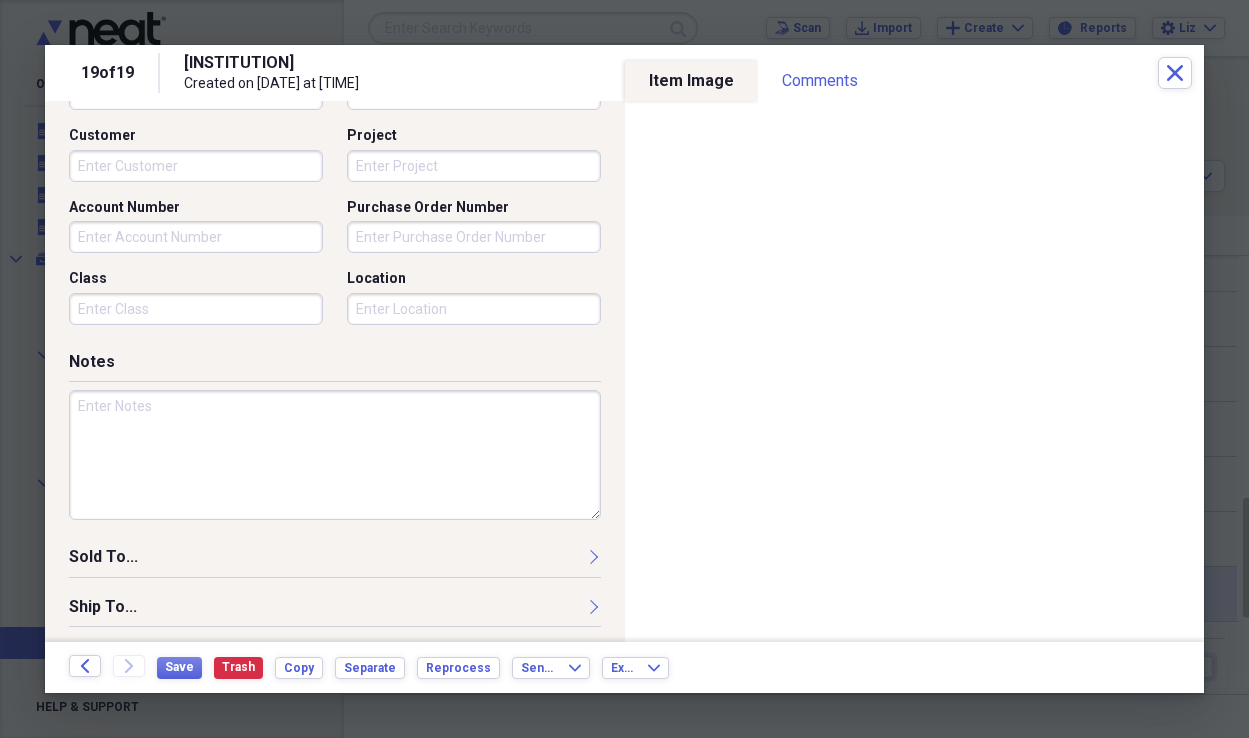 scroll, scrollTop: 643, scrollLeft: 0, axis: vertical 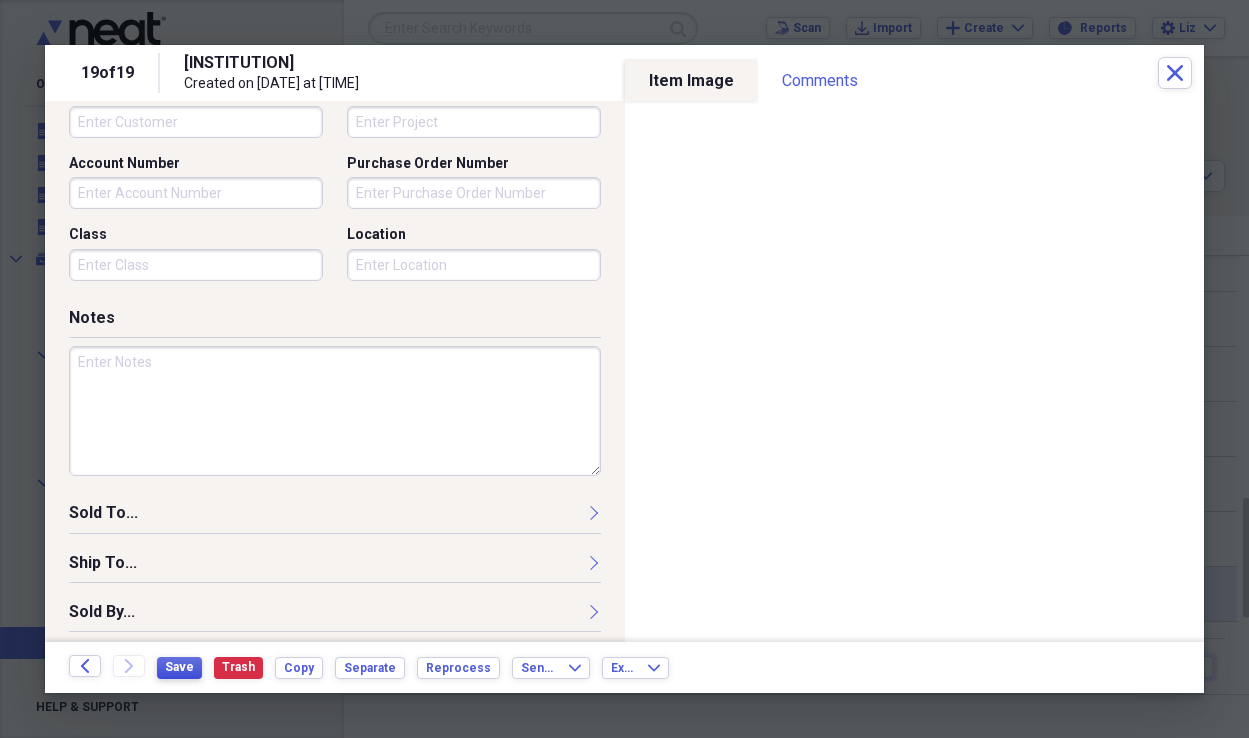 click on "Save" at bounding box center [179, 667] 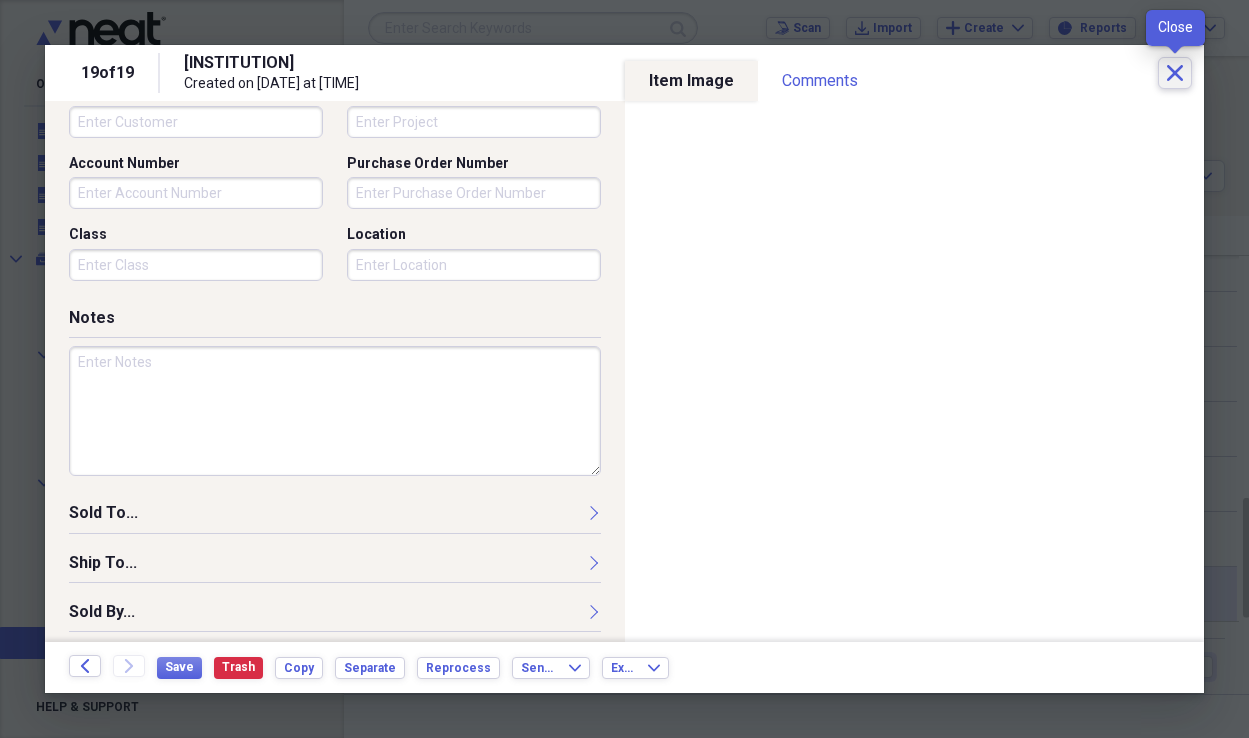 click on "Close" 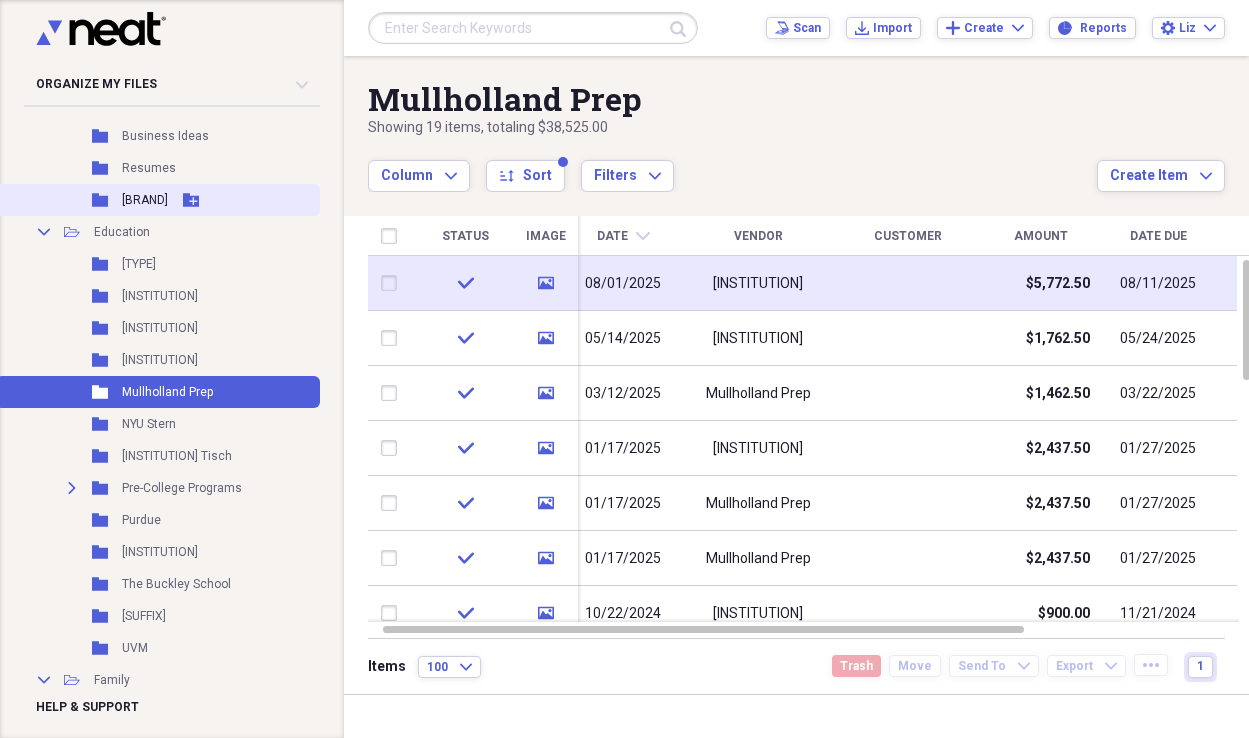 scroll, scrollTop: 252, scrollLeft: 0, axis: vertical 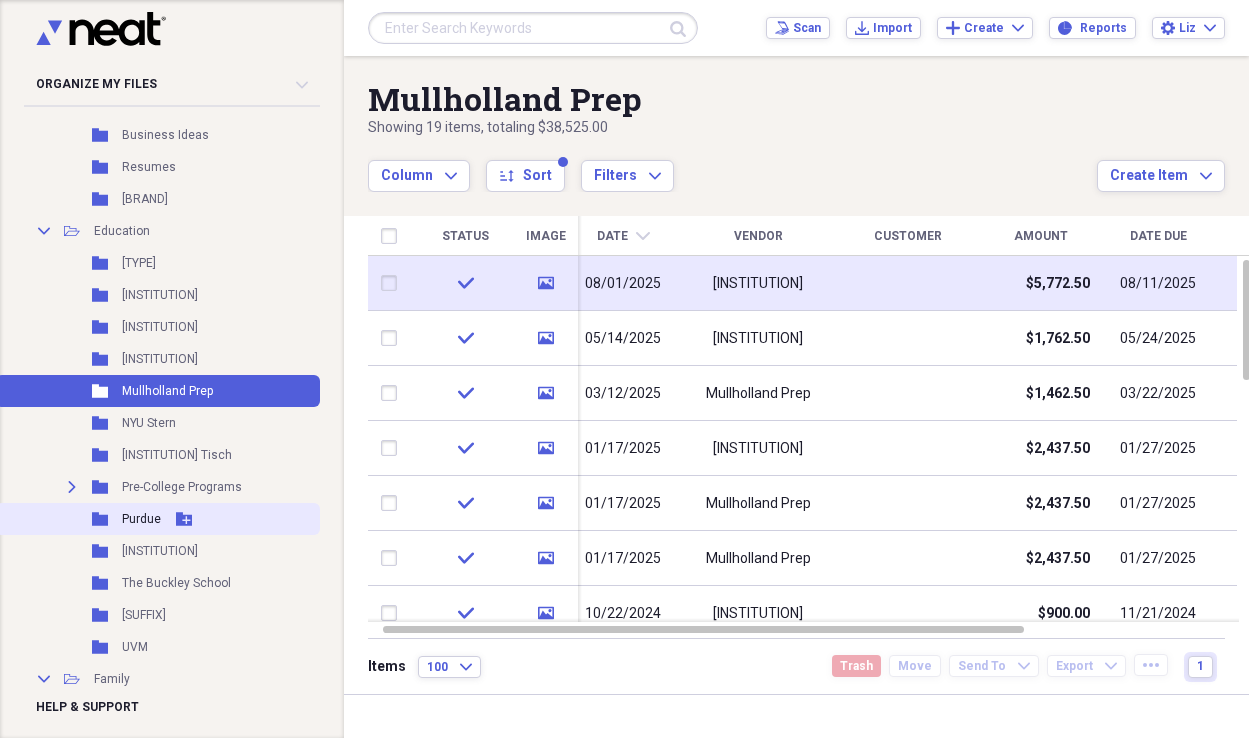 click on "Purdue" at bounding box center [141, 519] 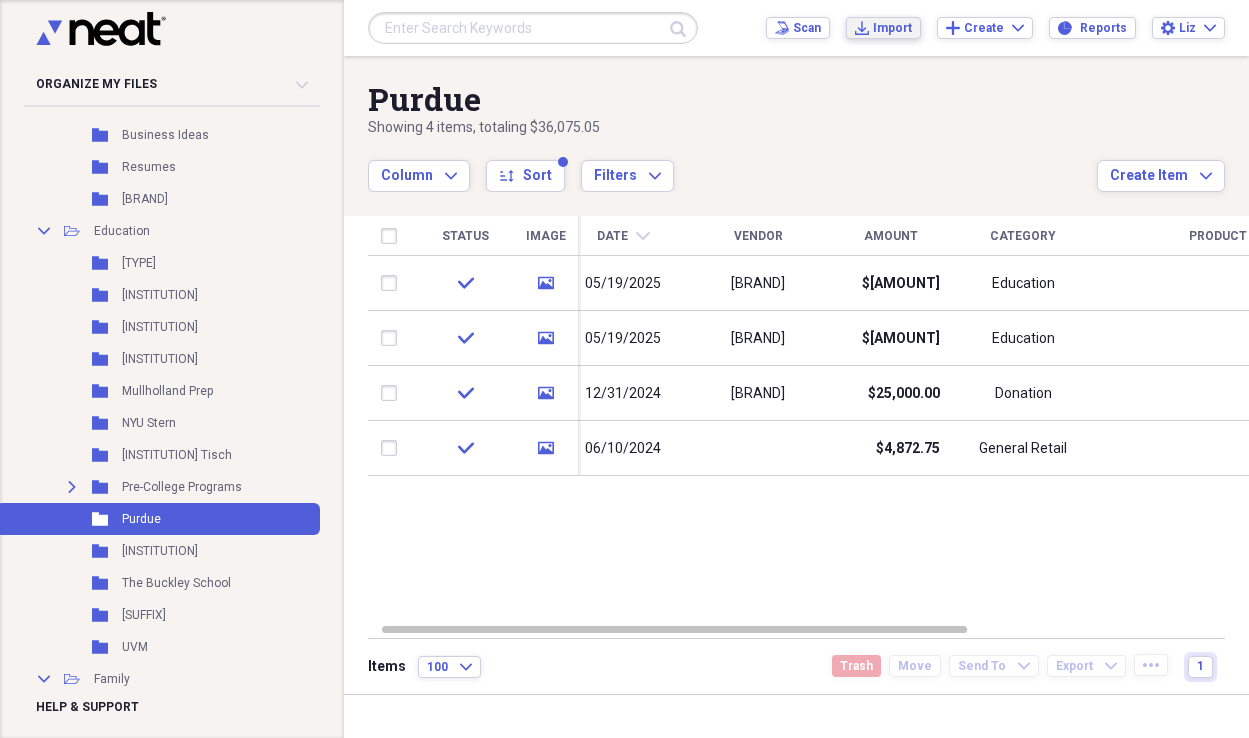 click on "Import" 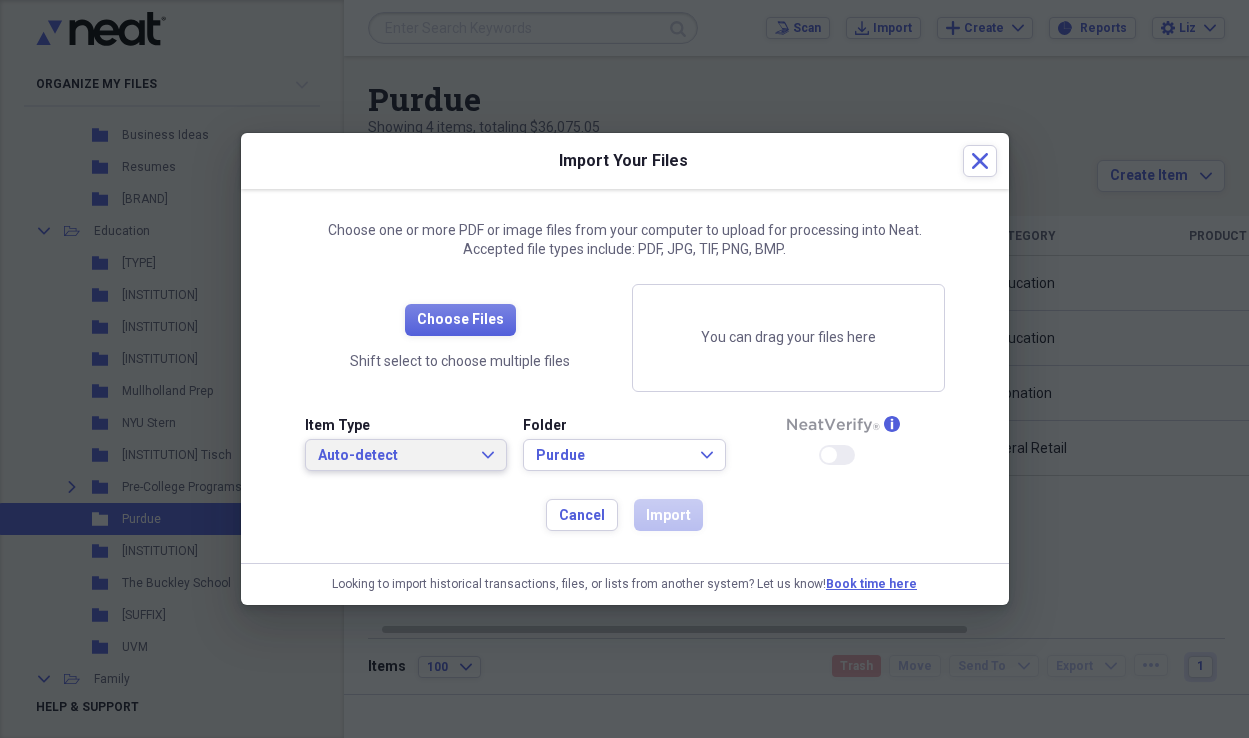 click on "Auto-detect" at bounding box center (394, 456) 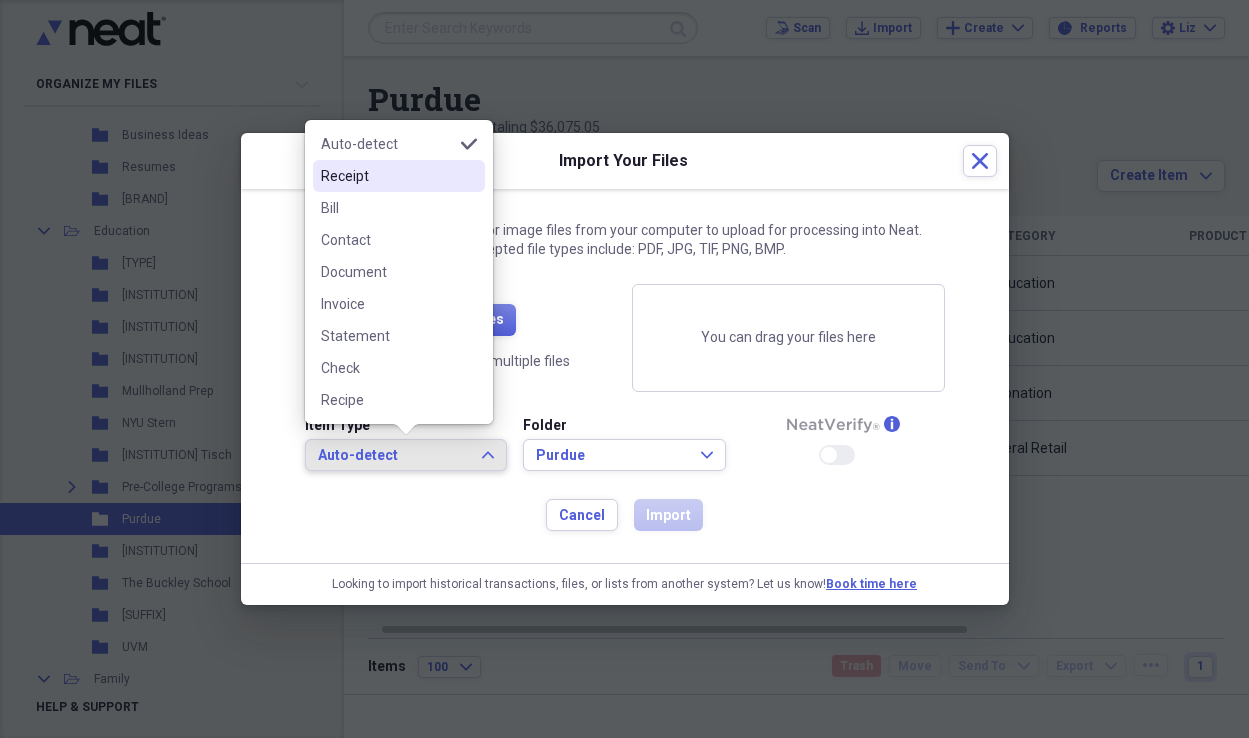 click on "Receipt" at bounding box center (387, 176) 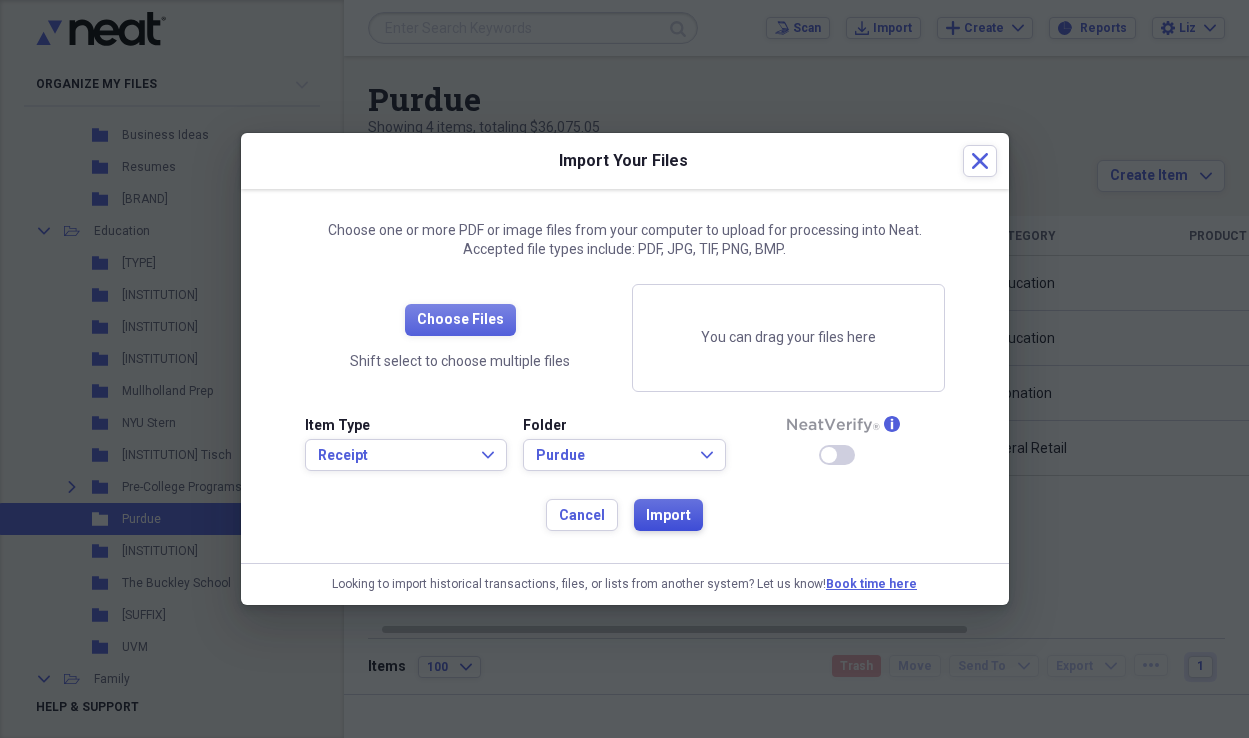 click on "Import" at bounding box center (668, 516) 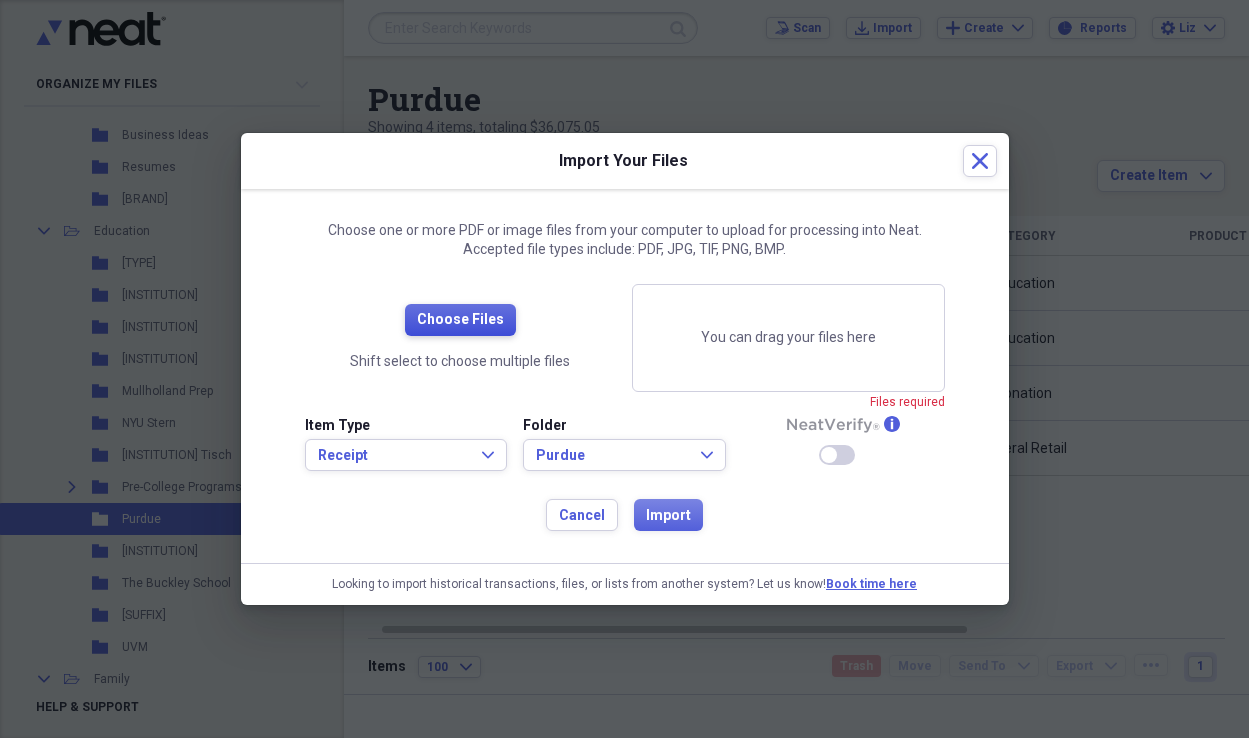 click on "Choose Files" at bounding box center (460, 320) 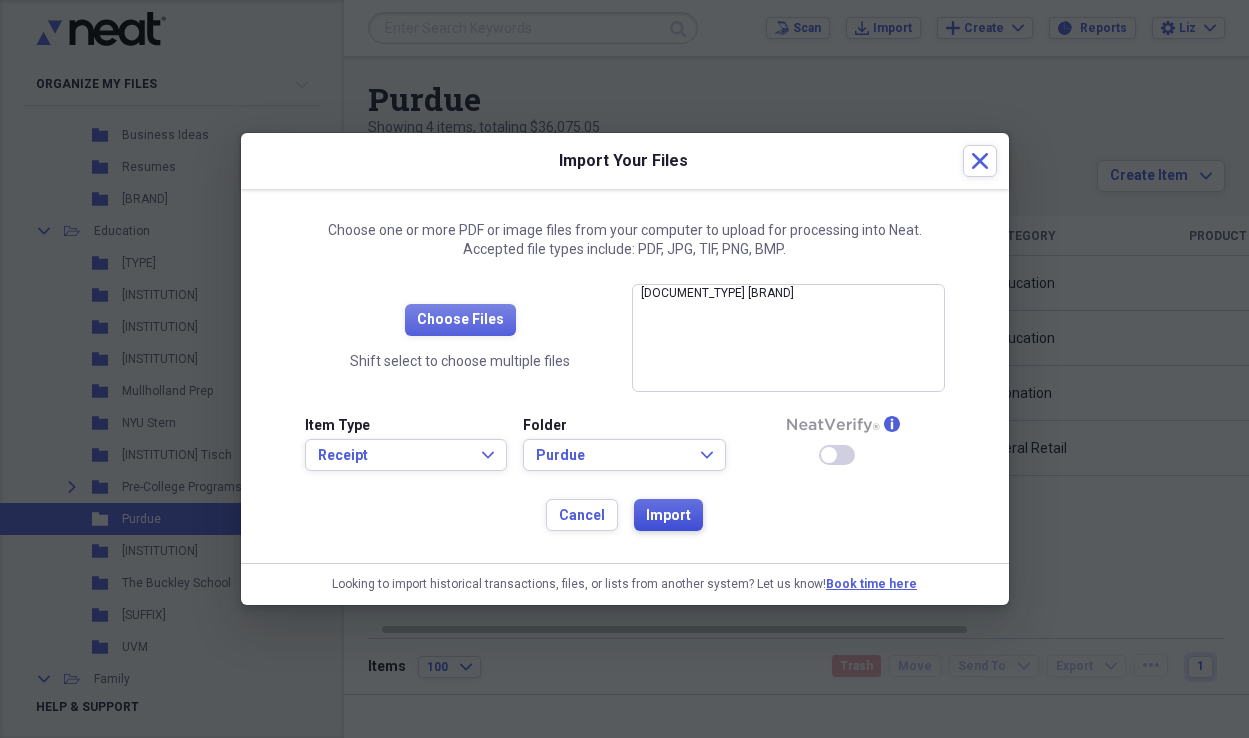 click on "Import" at bounding box center (668, 516) 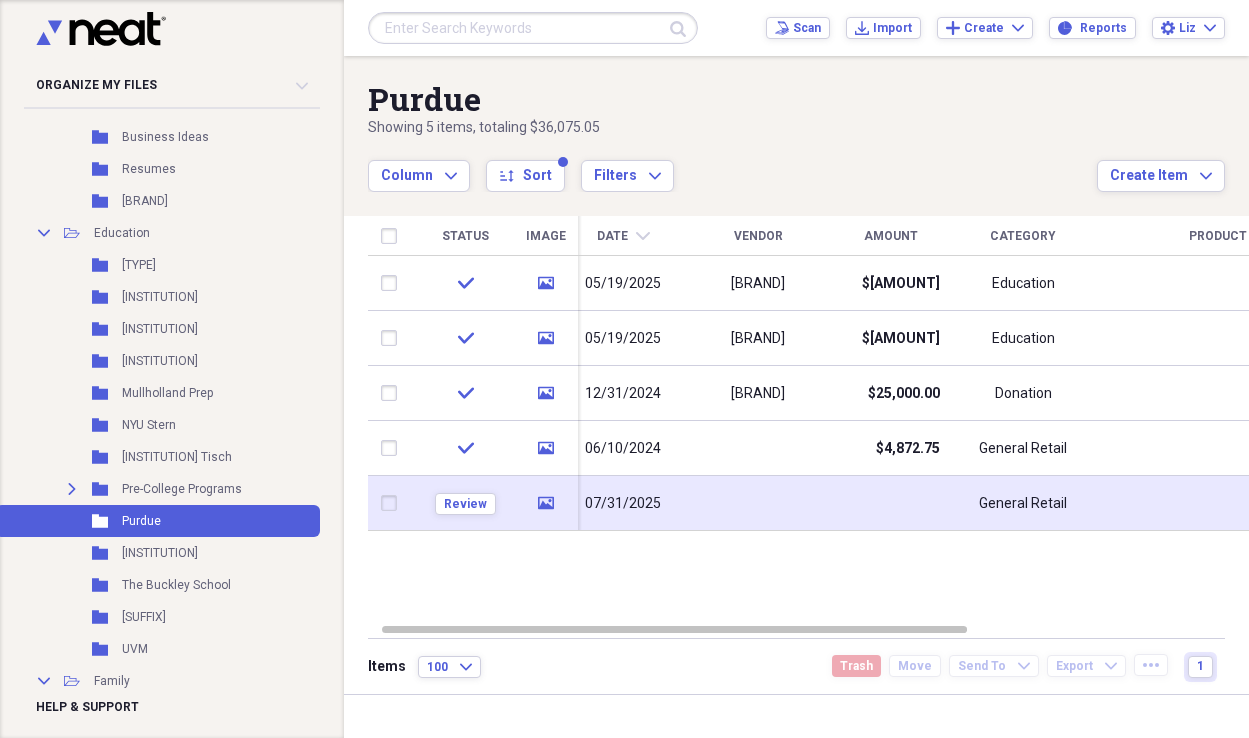 click on "Review" at bounding box center (465, 503) 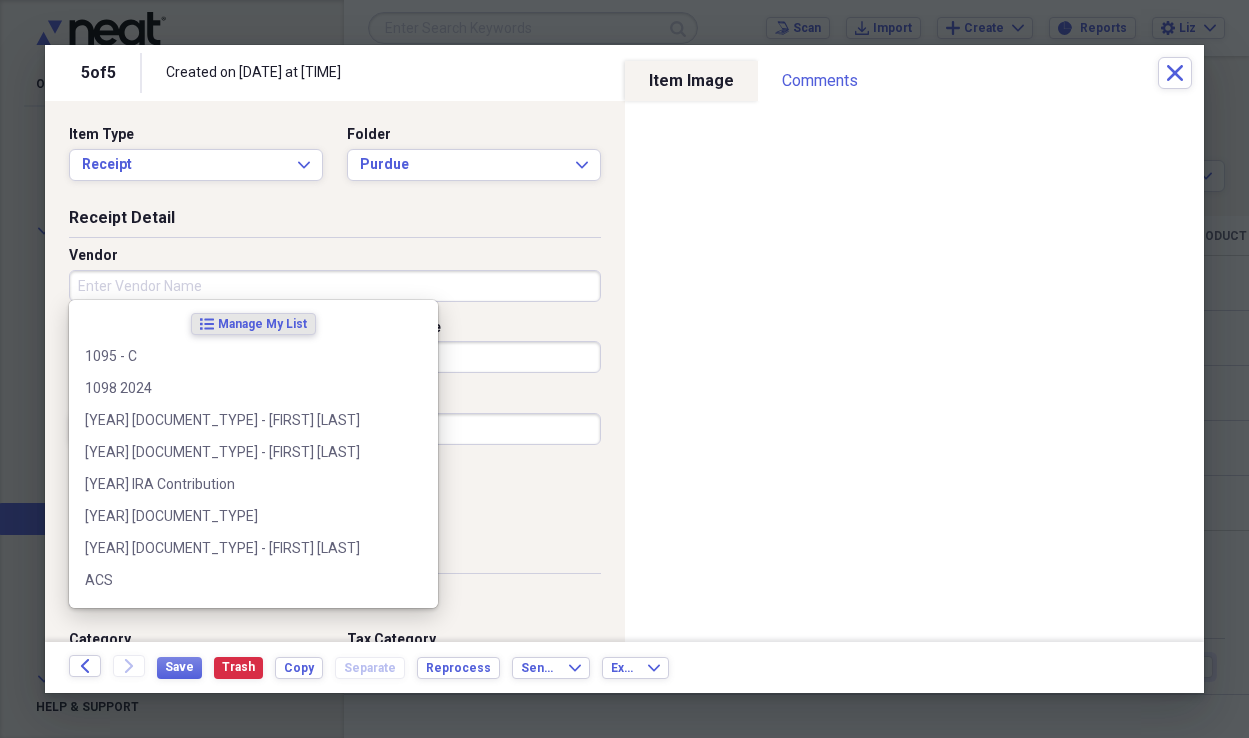 click on "Vendor" at bounding box center [335, 286] 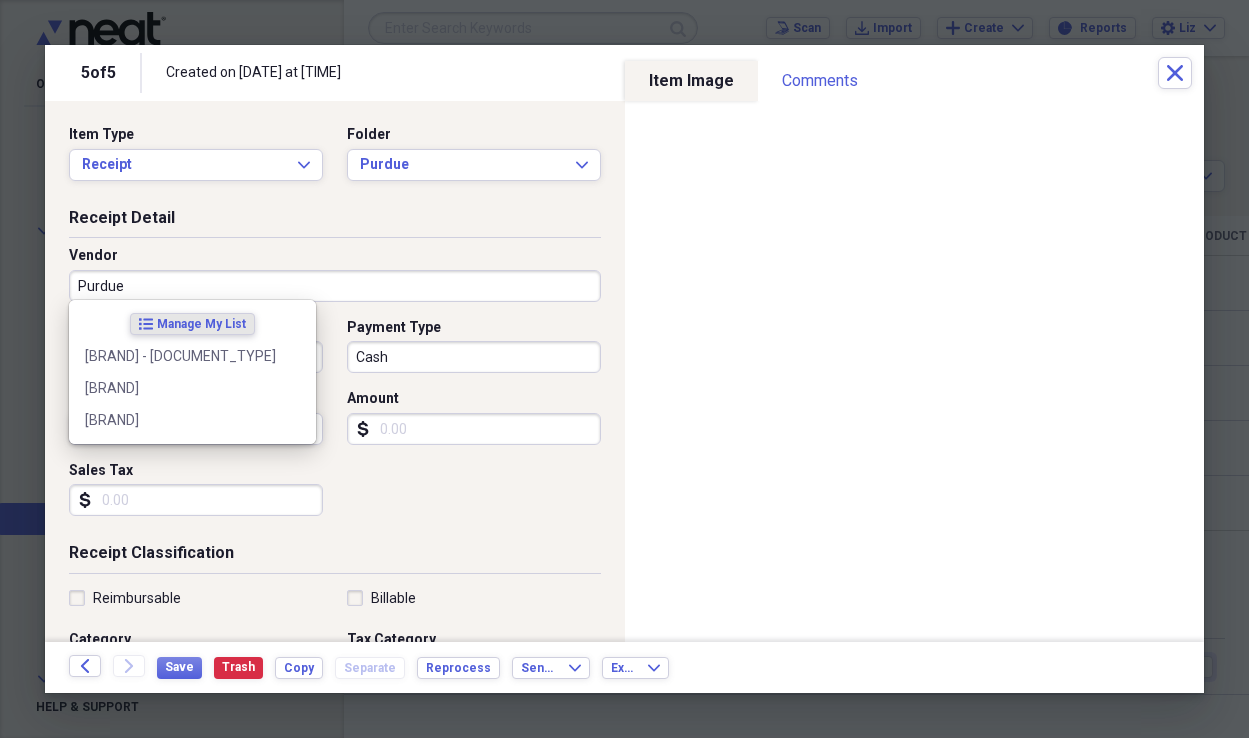 type on "Purdue" 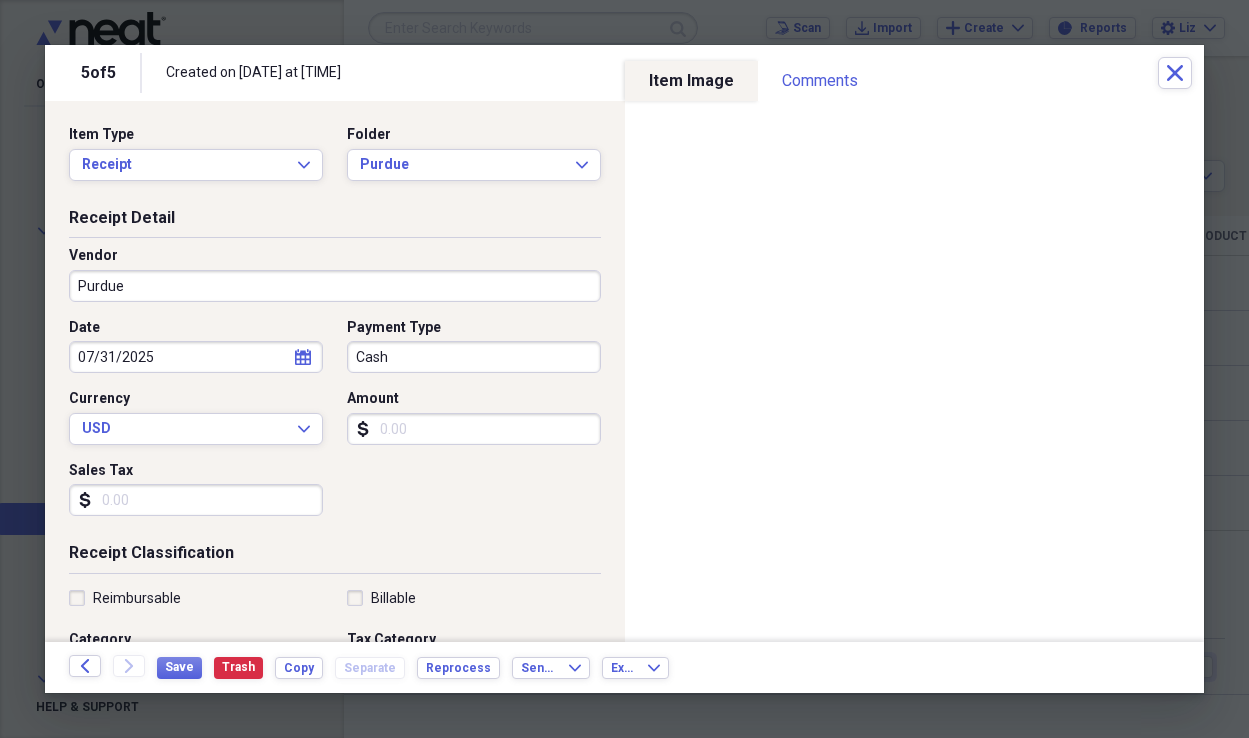 click on "Amount" at bounding box center [474, 429] 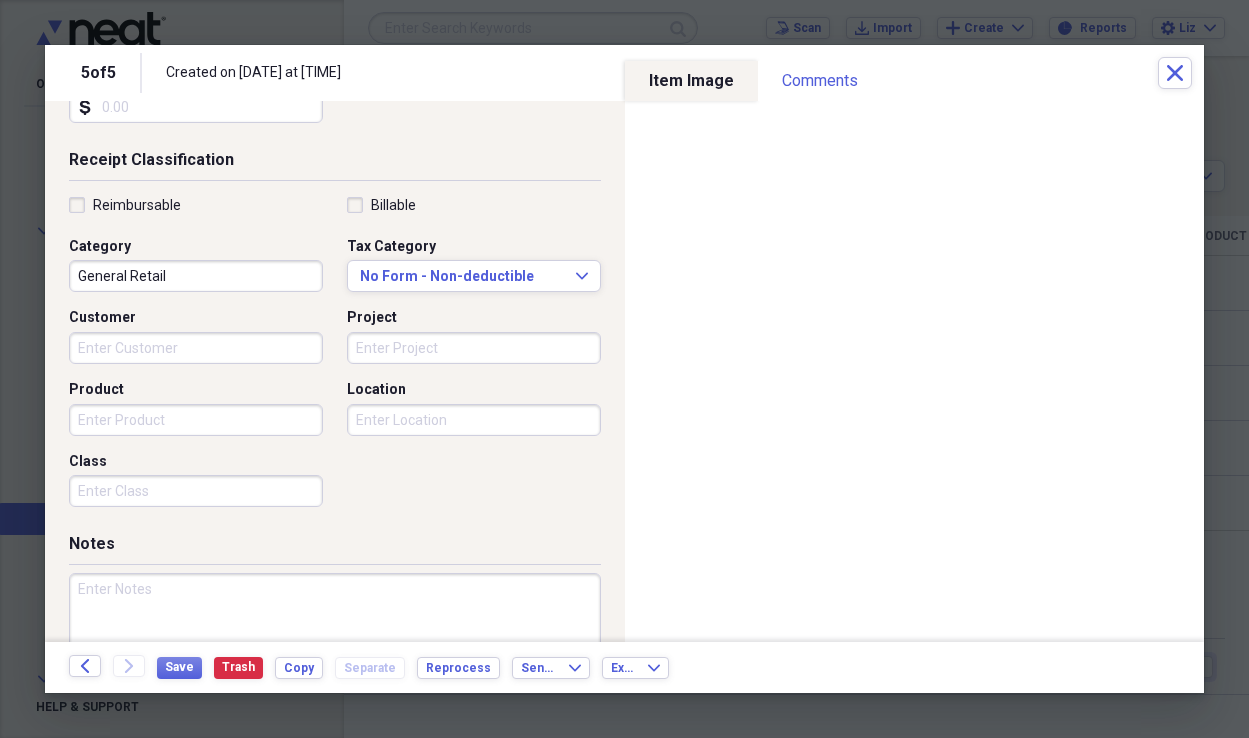 scroll, scrollTop: 450, scrollLeft: 0, axis: vertical 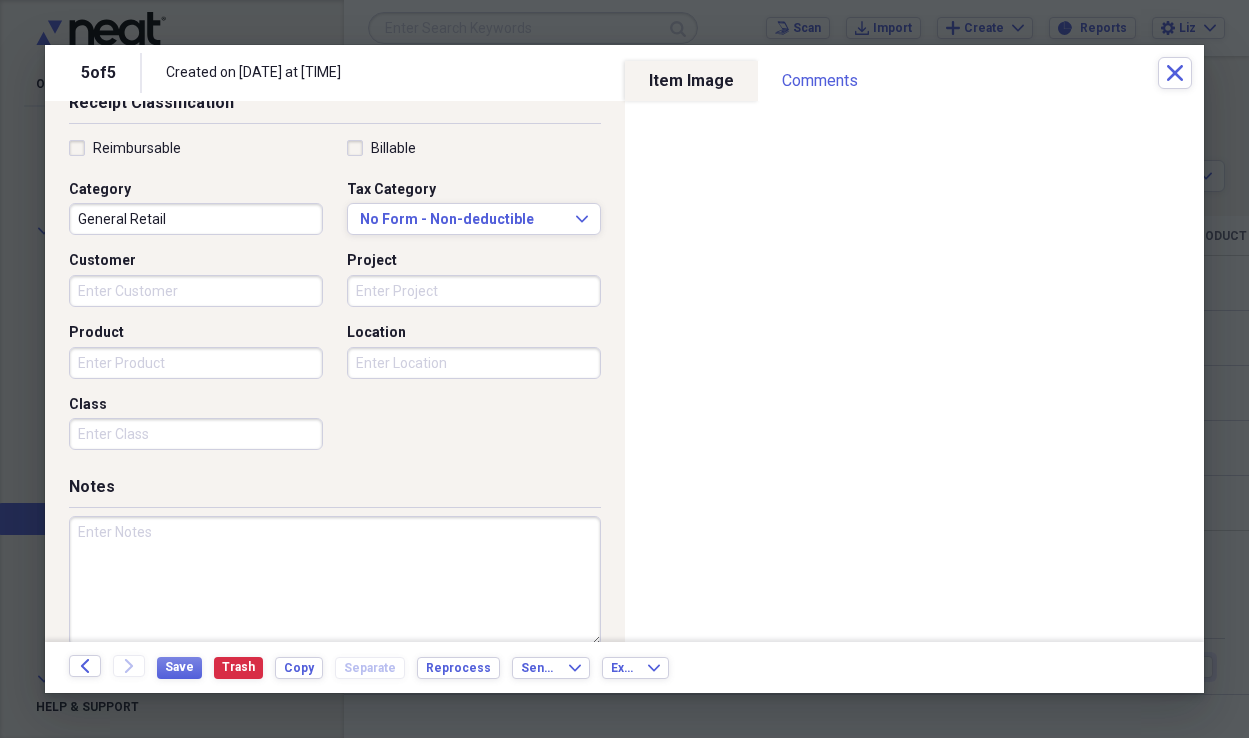 type on "[NUMBER]" 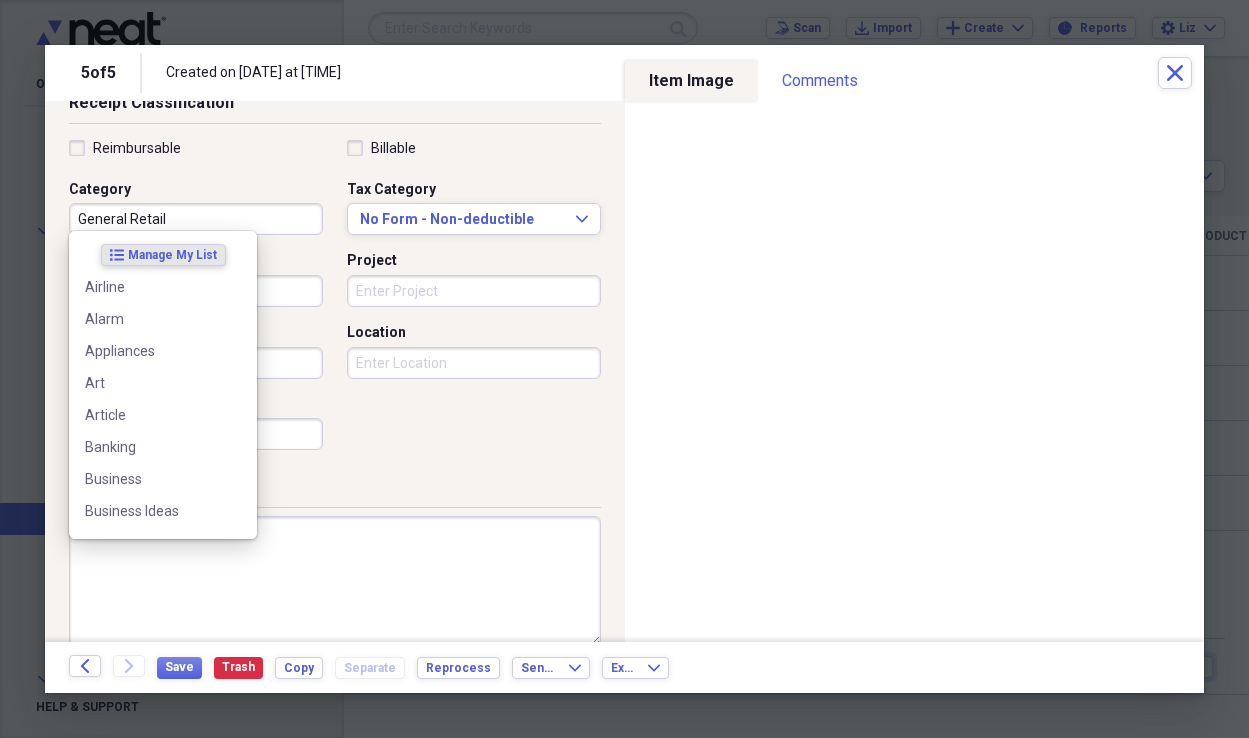 click on "General Retail" at bounding box center (196, 219) 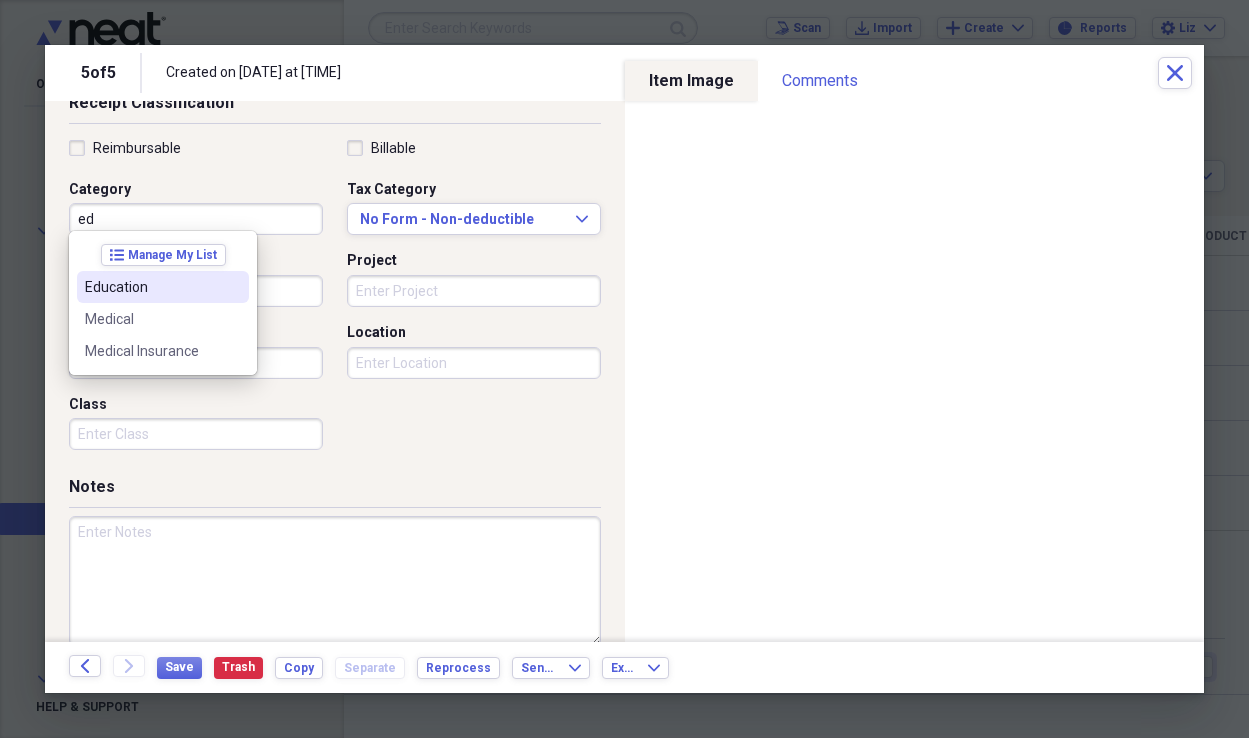 click on "Education" at bounding box center [163, 287] 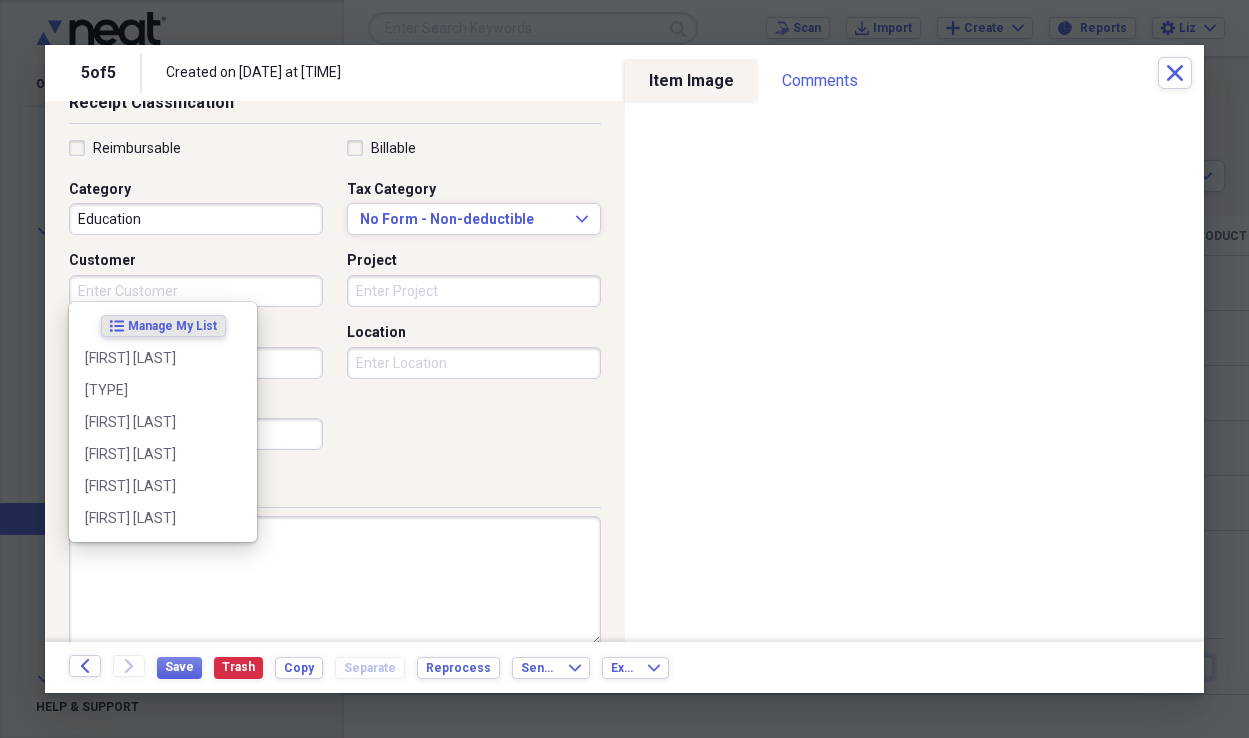 click on "Customer" at bounding box center [196, 291] 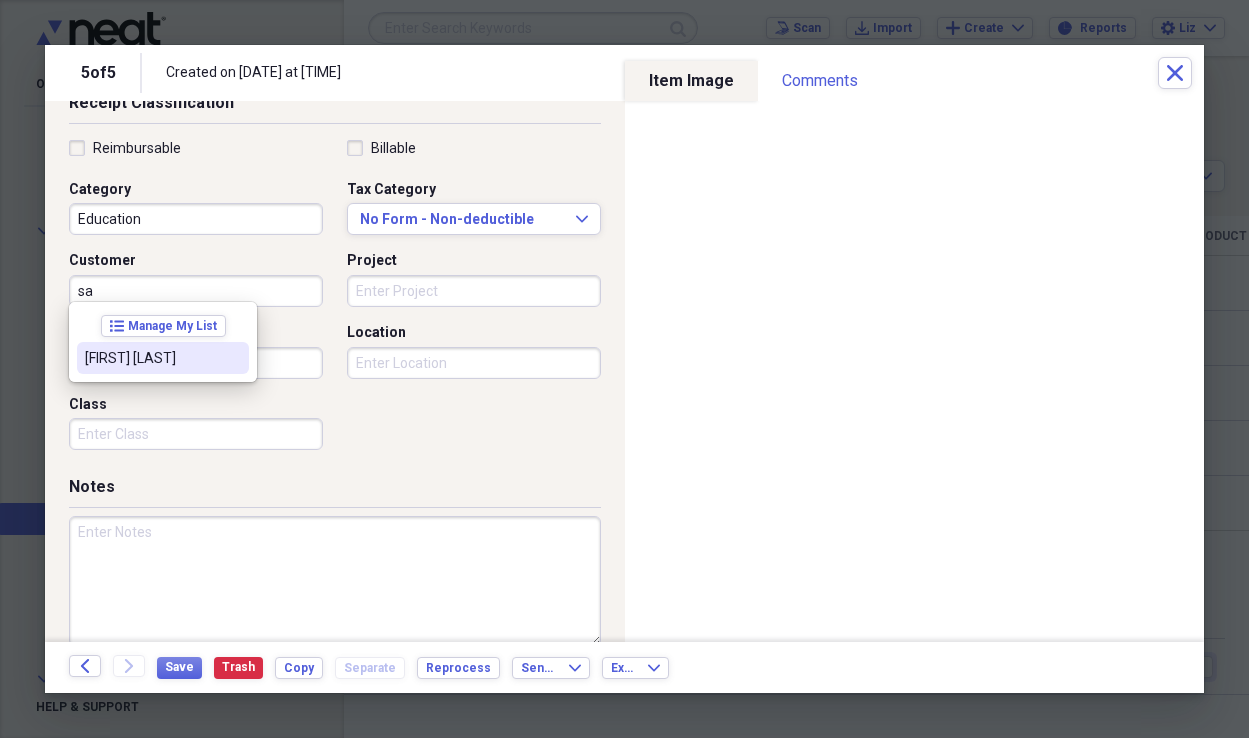 click on "[FIRST] [LAST]" at bounding box center [151, 358] 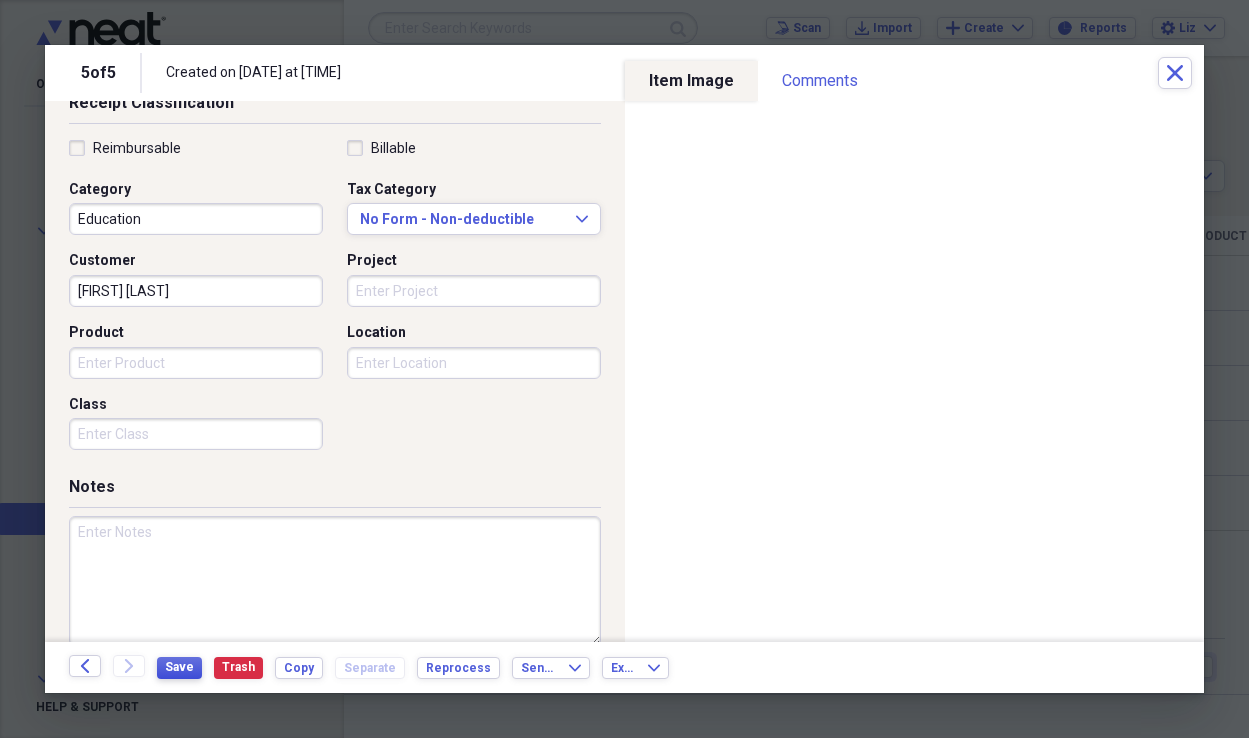 click on "Save" at bounding box center [179, 667] 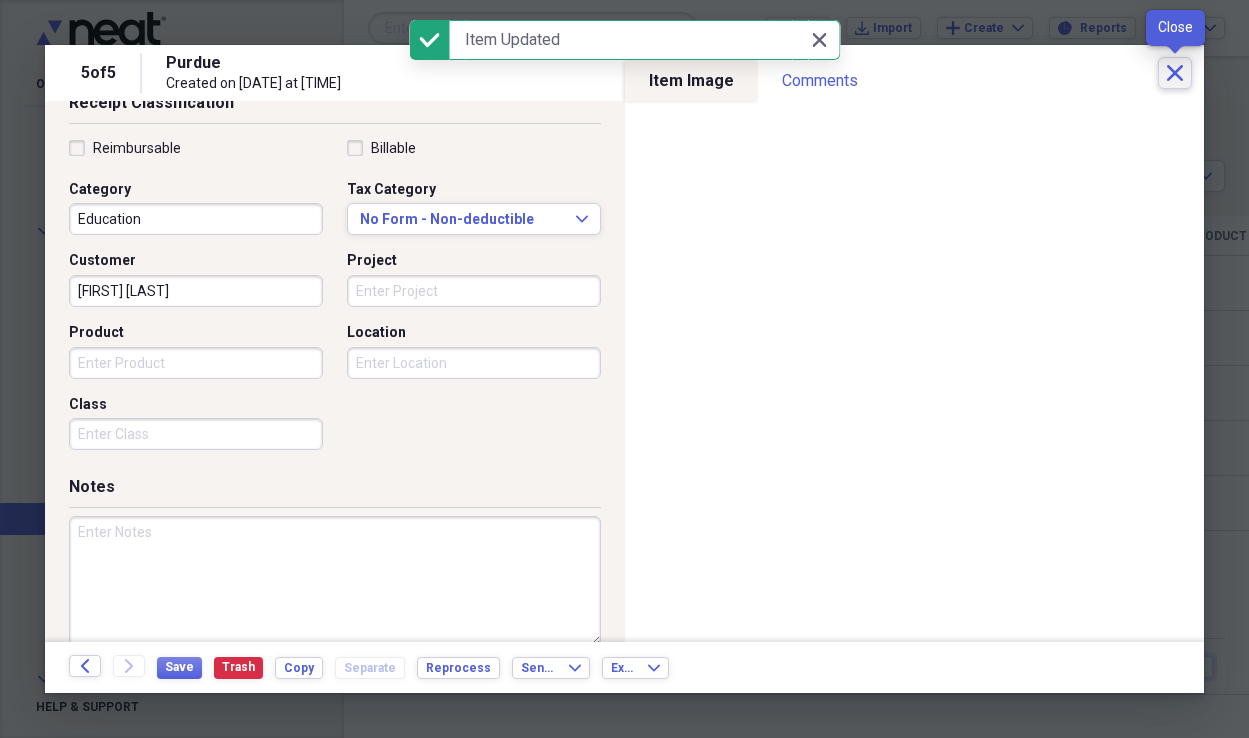 click 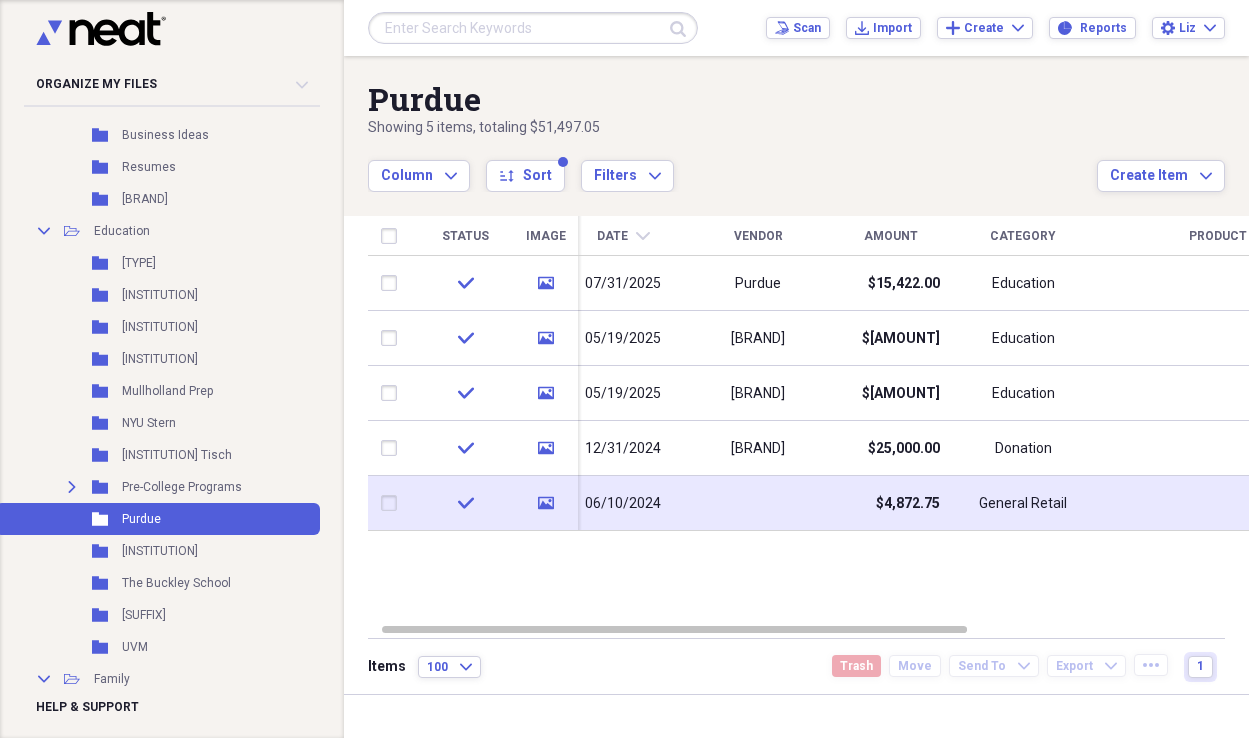 click at bounding box center (758, 503) 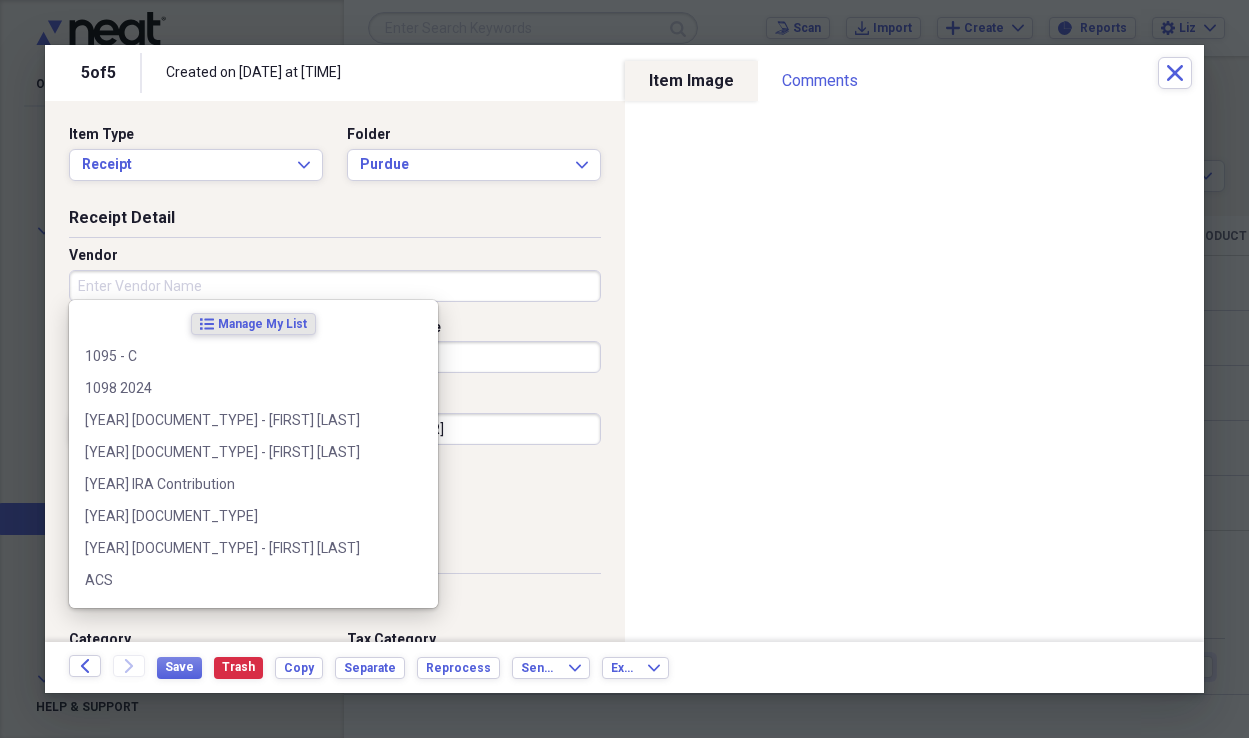 click on "Vendor" at bounding box center [335, 286] 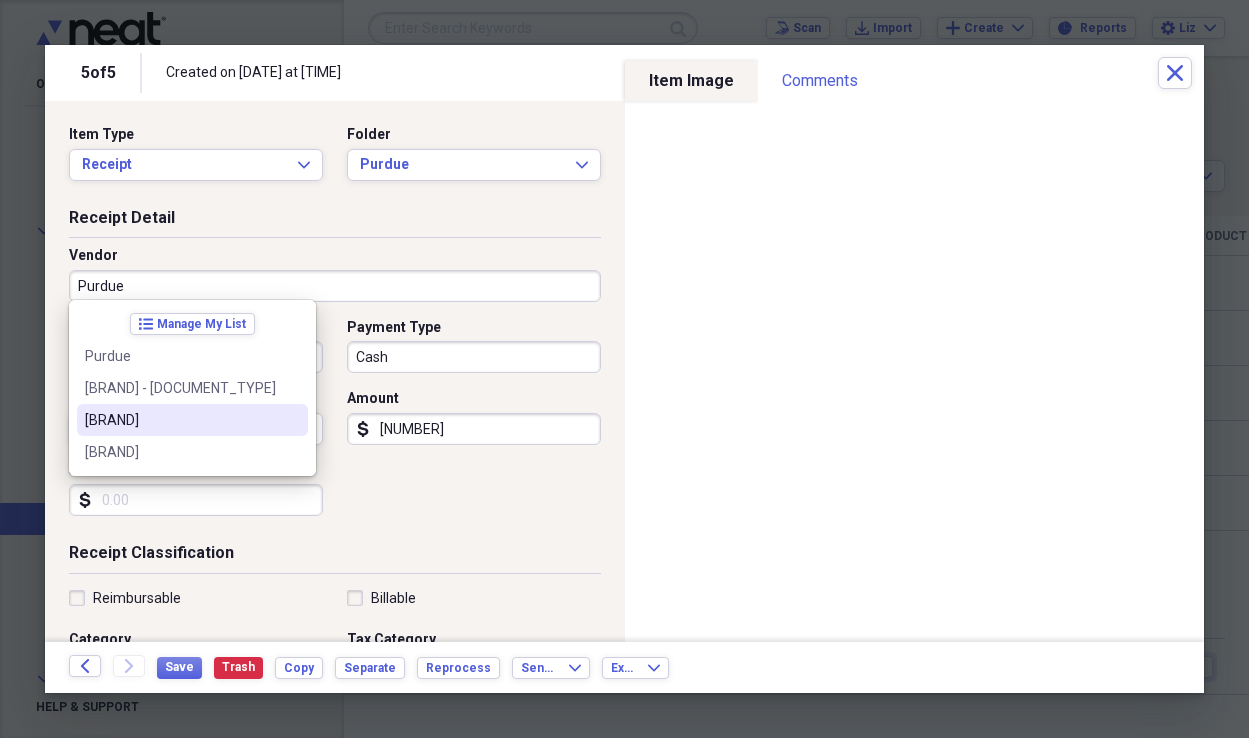 click on "[BRAND]" at bounding box center [180, 420] 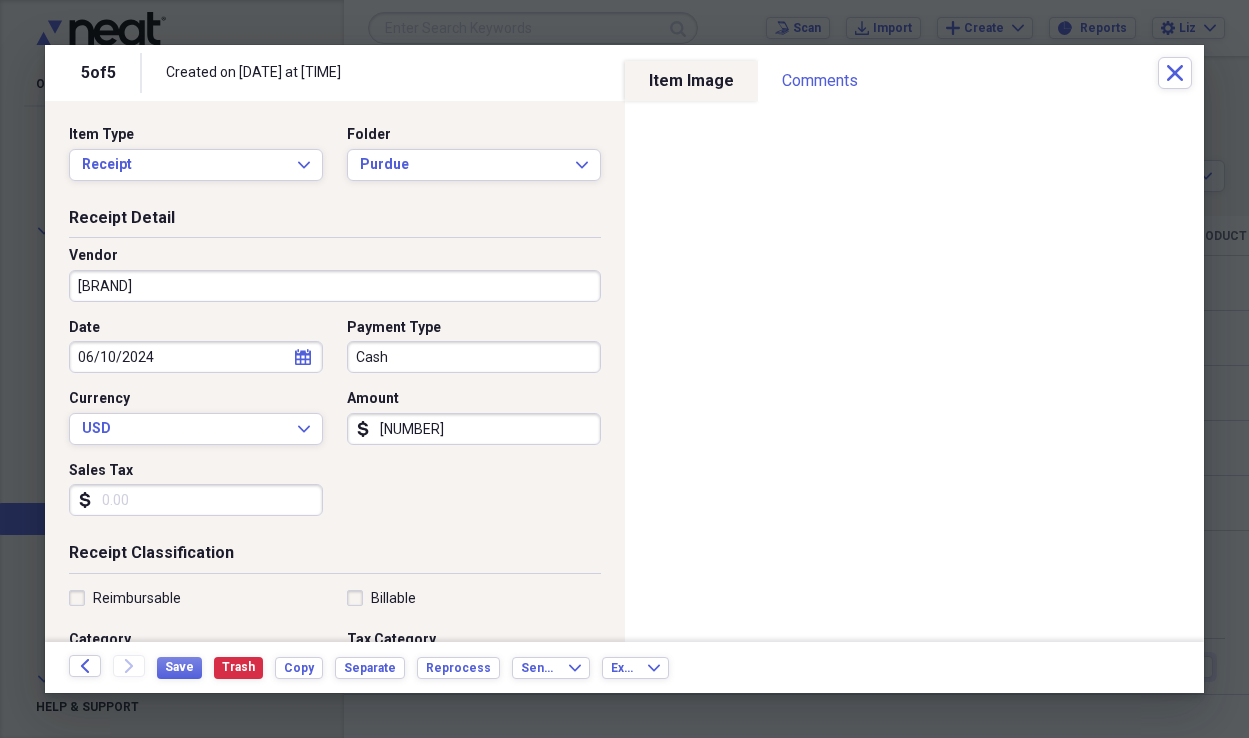 type on "Education" 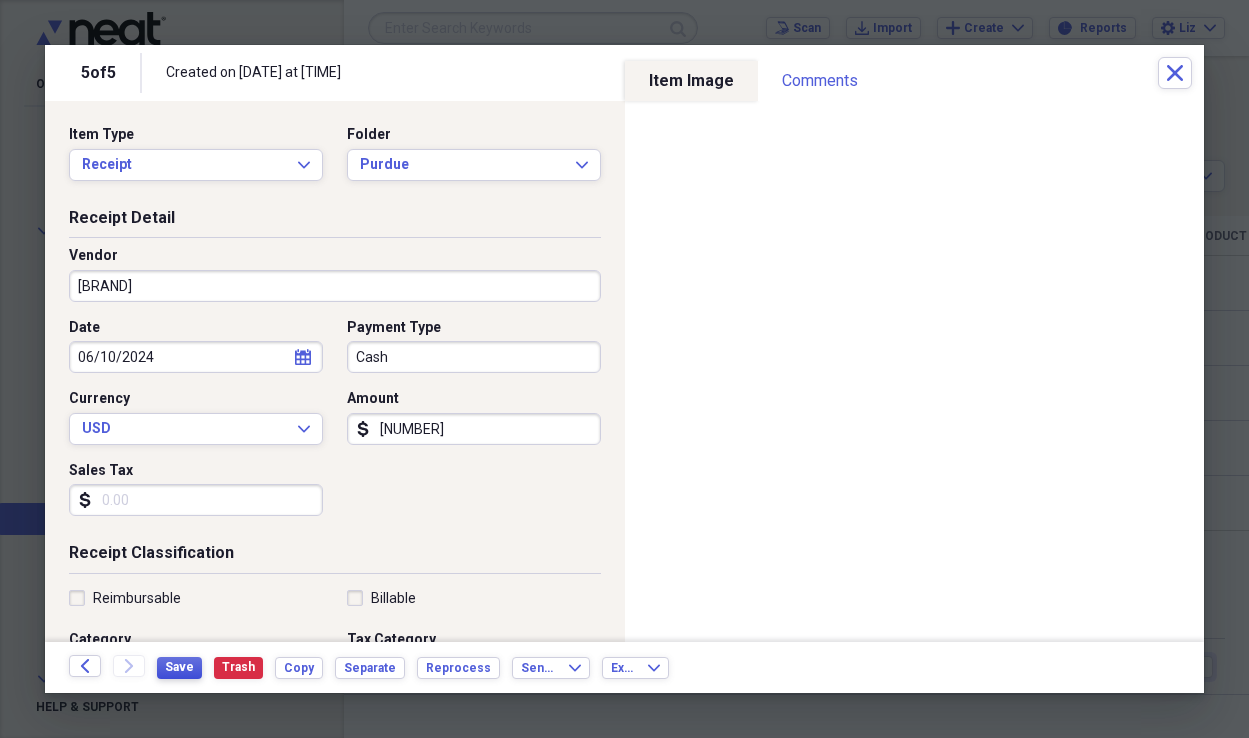 click on "Save" at bounding box center [179, 667] 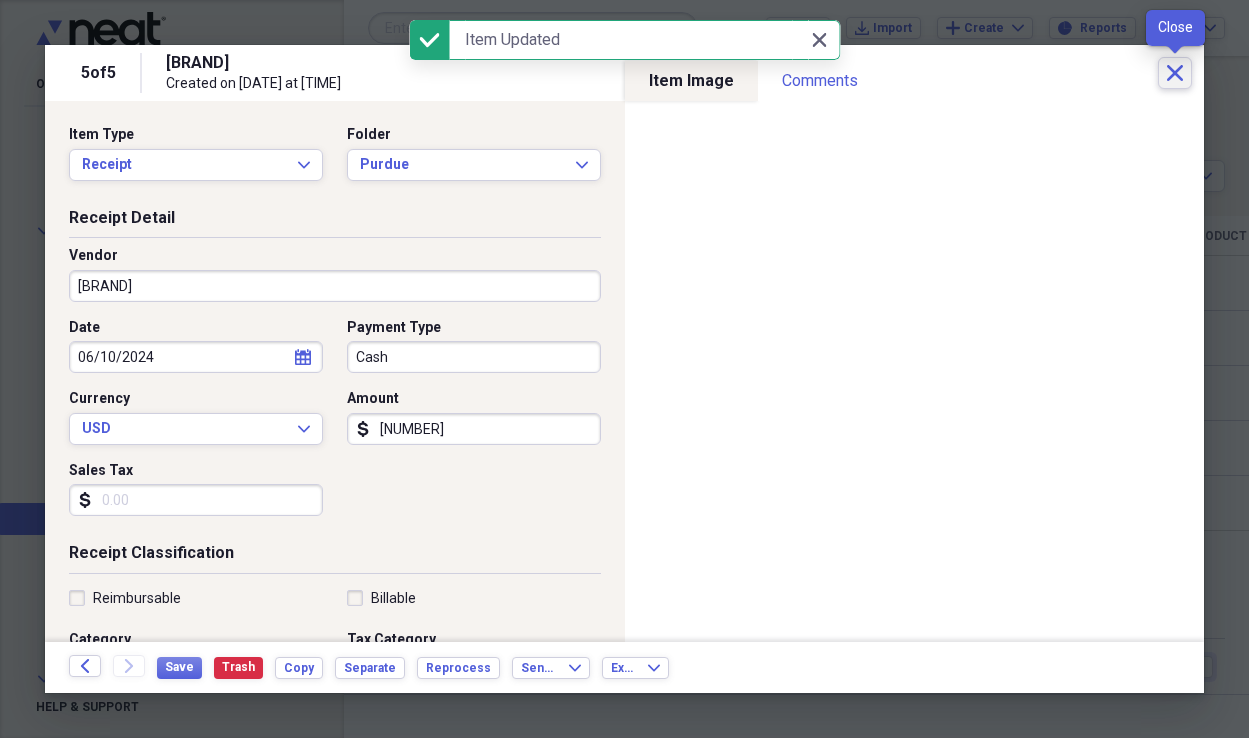 click on "Close" 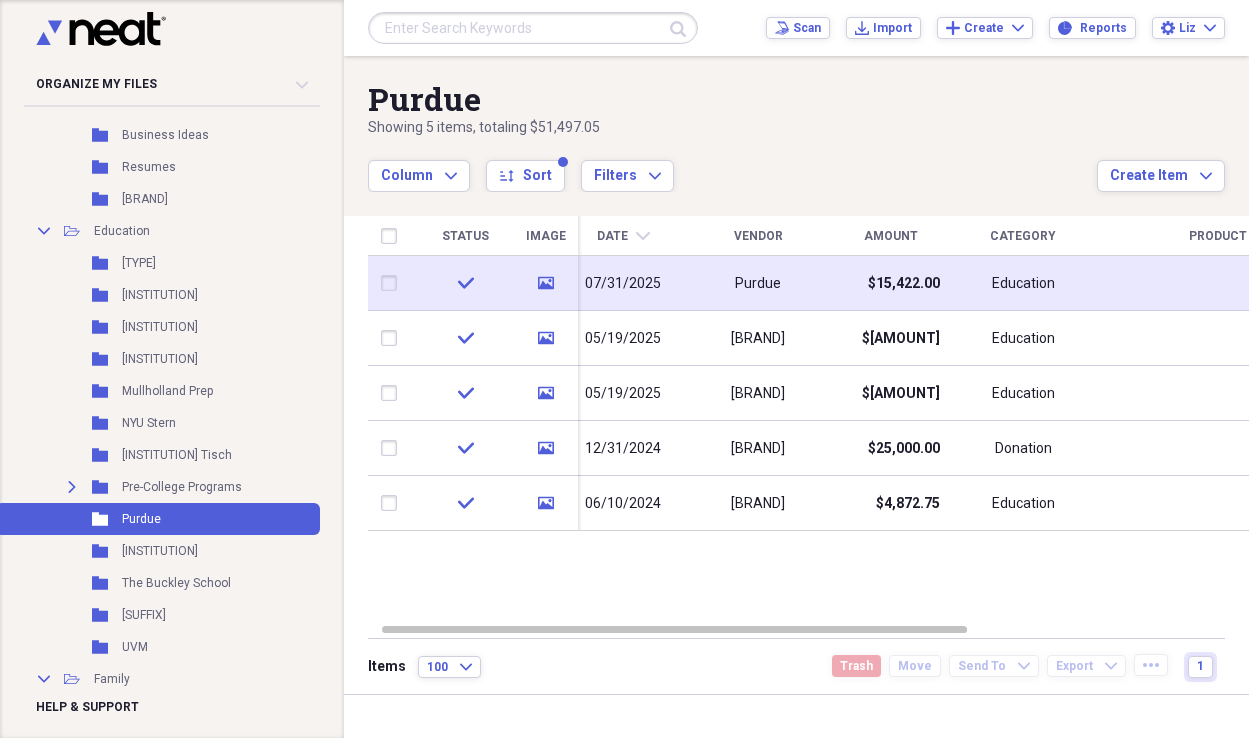 click on "$15,422.00" at bounding box center (890, 283) 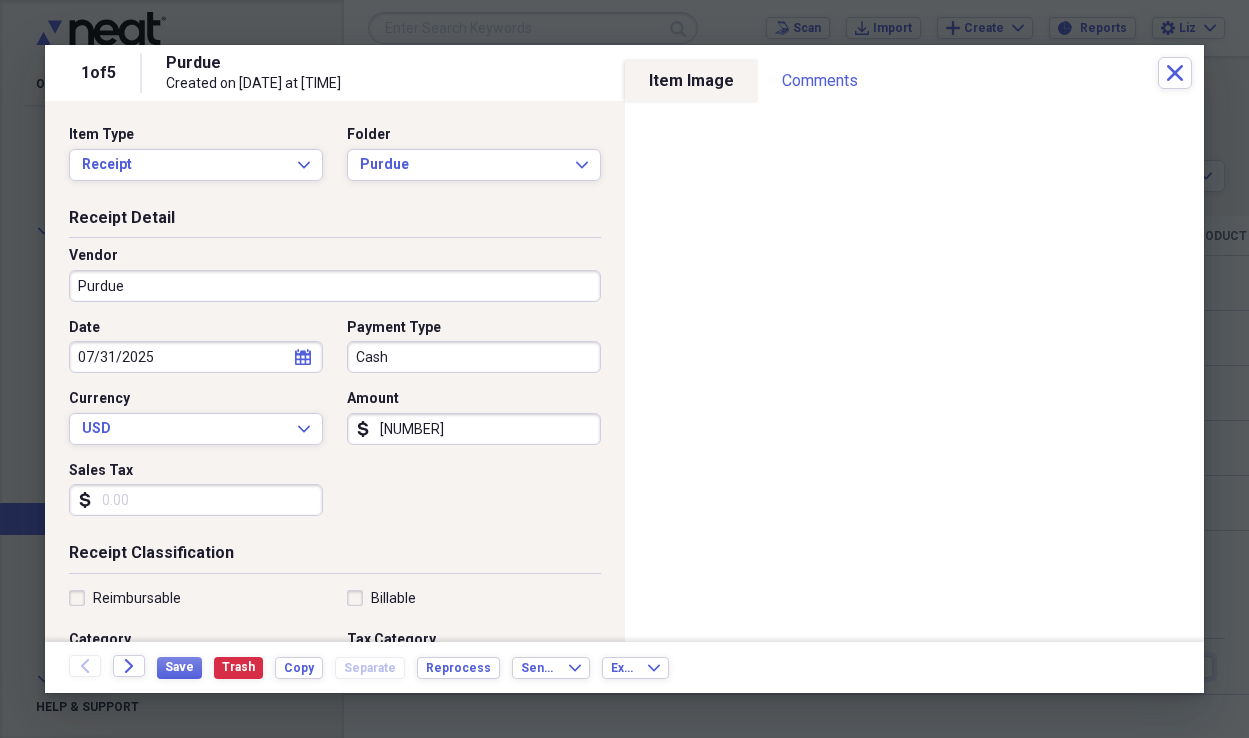 click on "Purdue" at bounding box center (335, 286) 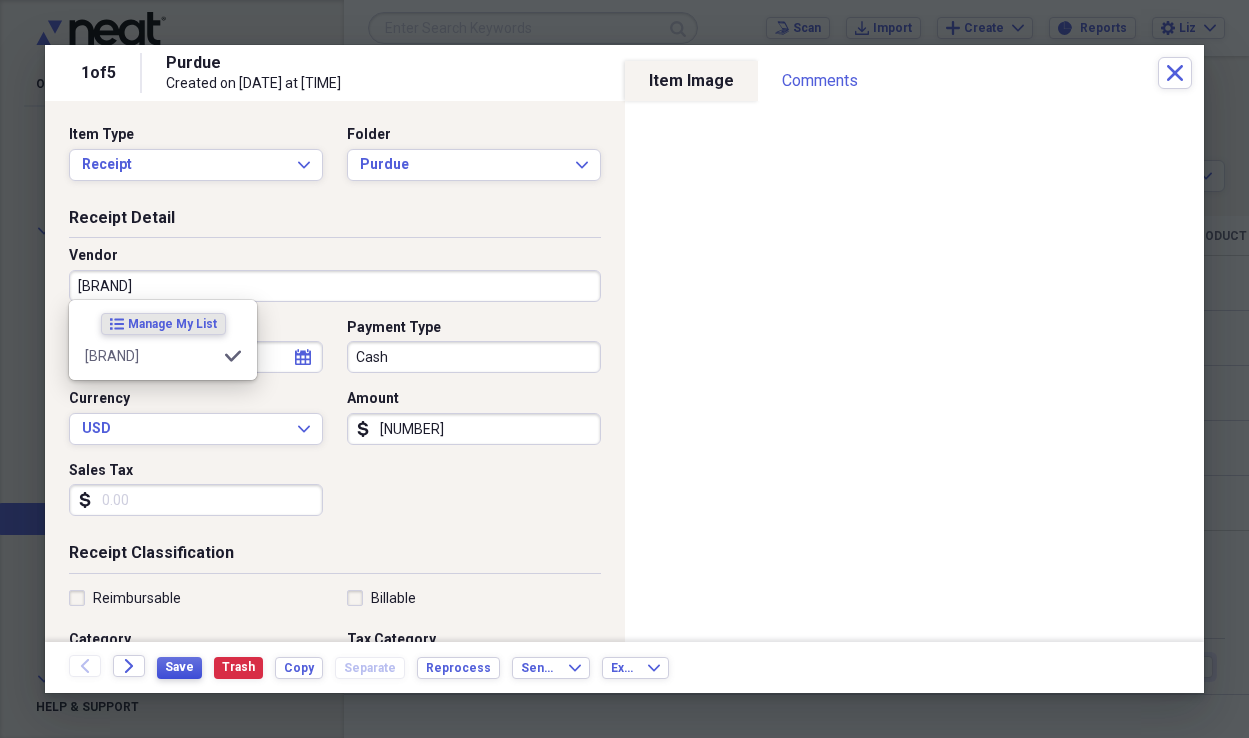 type on "[BRAND]" 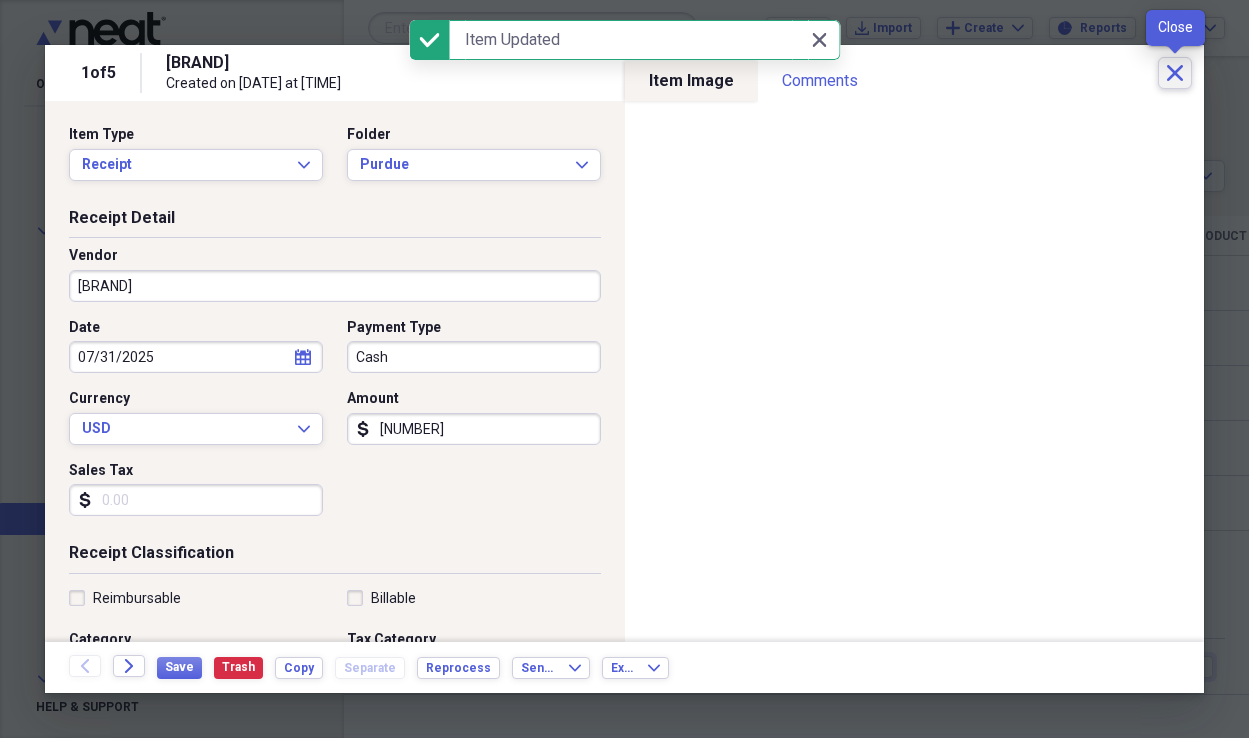 click 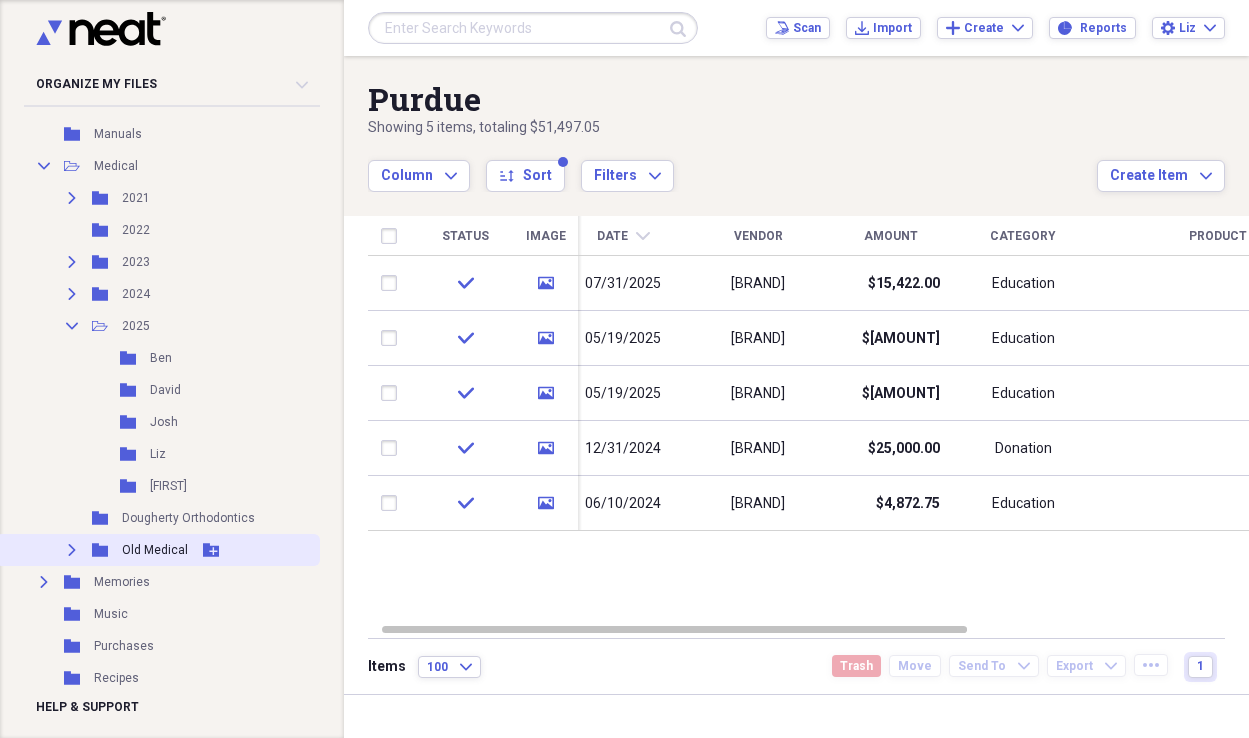 scroll, scrollTop: 1123, scrollLeft: 0, axis: vertical 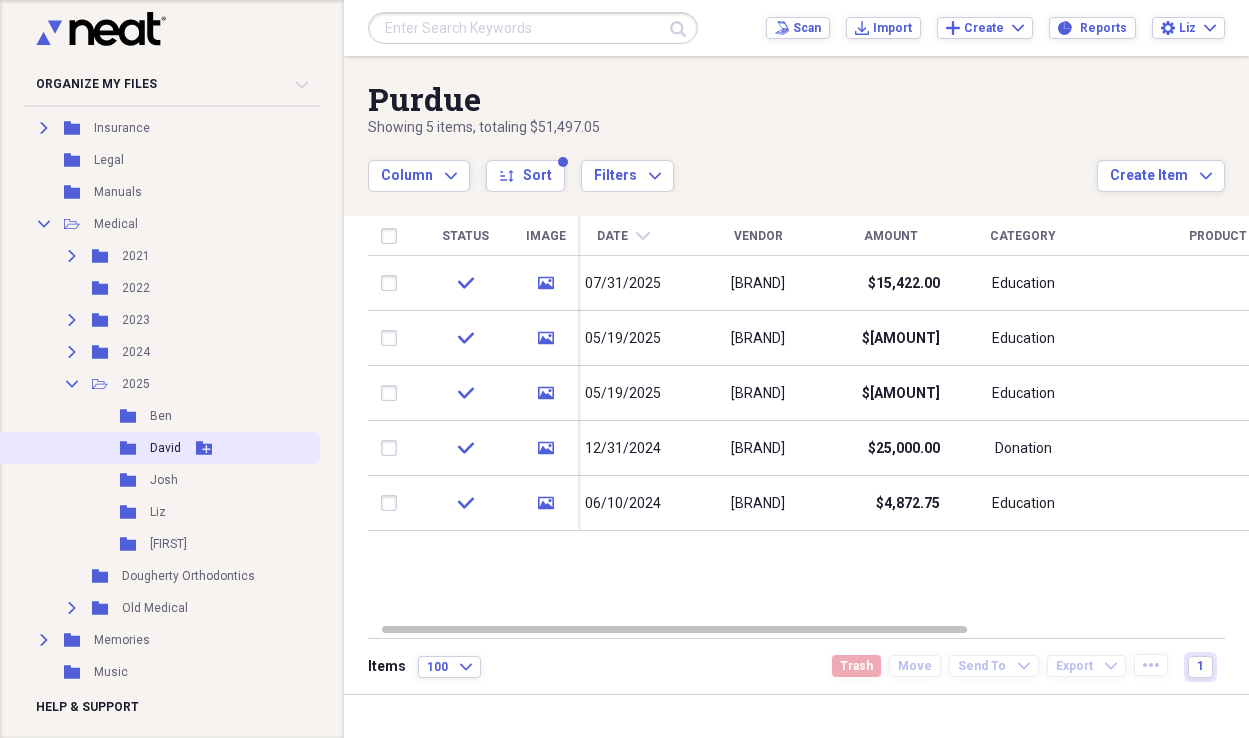 click on "David" at bounding box center (165, 448) 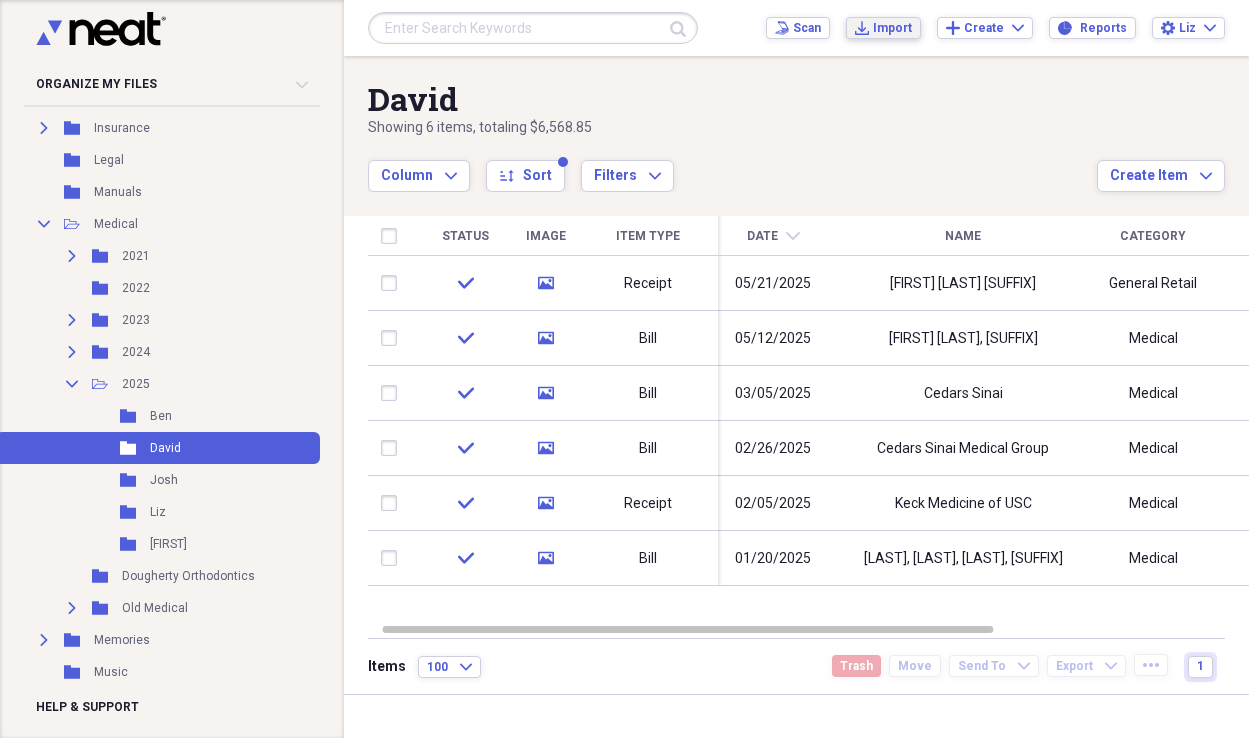 click on "Import" at bounding box center (892, 28) 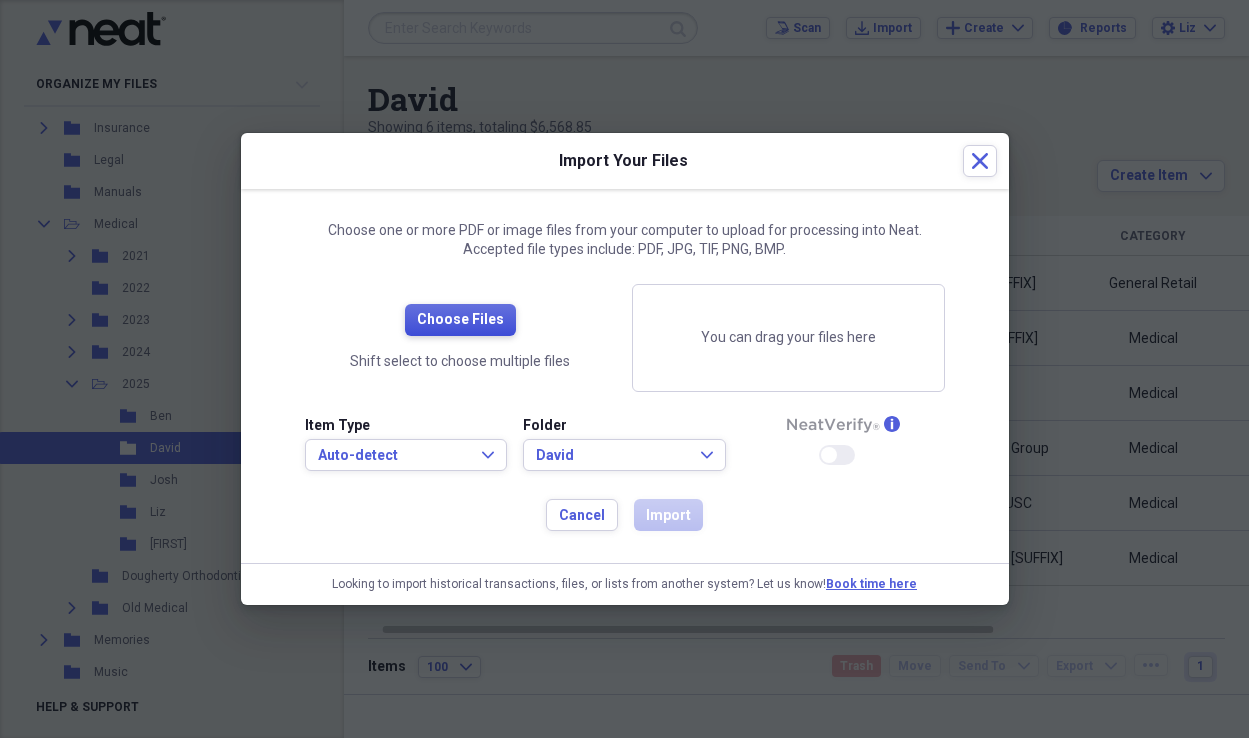 click on "Choose Files" at bounding box center [460, 320] 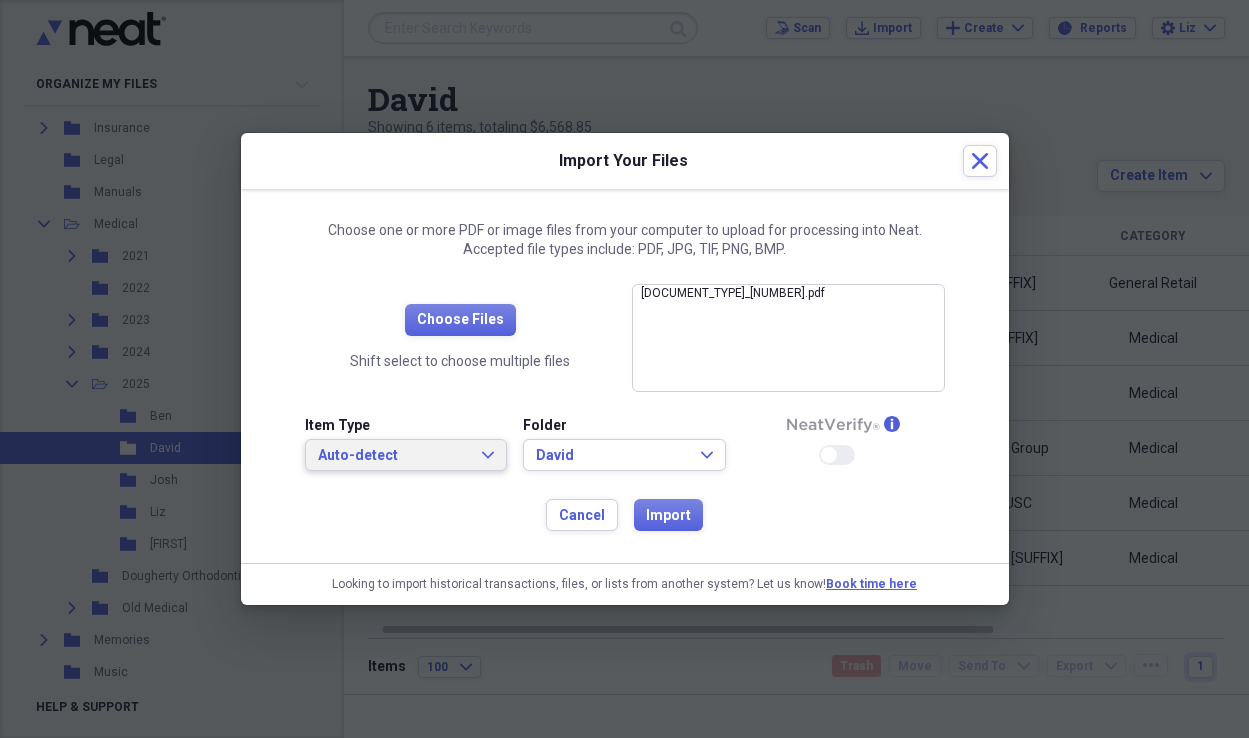 click on "Auto-detect" at bounding box center (394, 456) 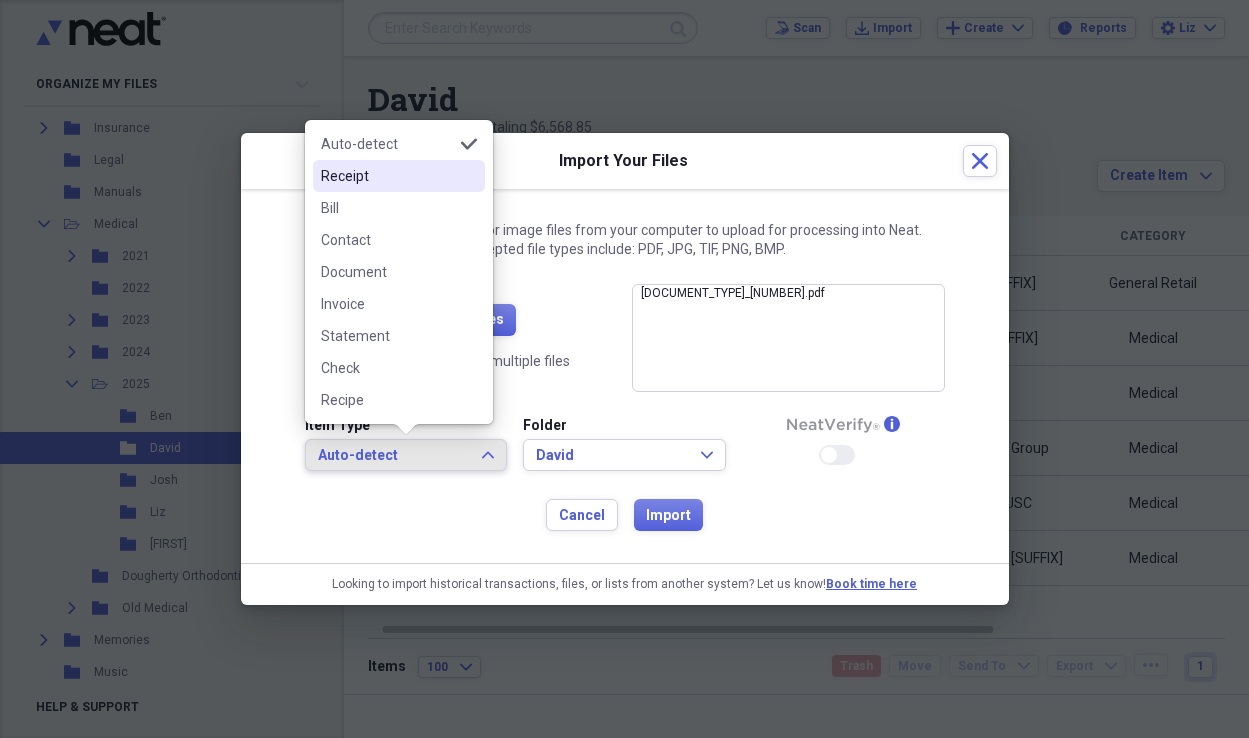 click on "Receipt" at bounding box center [399, 176] 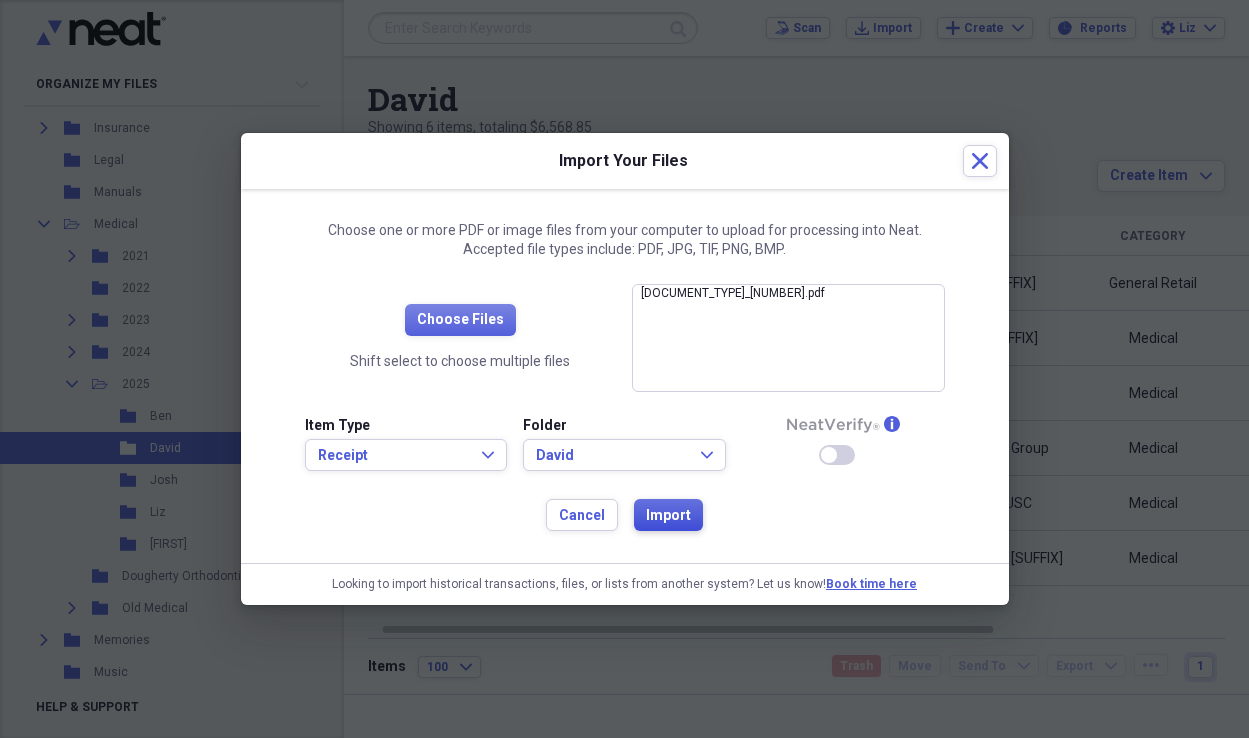 click on "Import" at bounding box center (668, 516) 